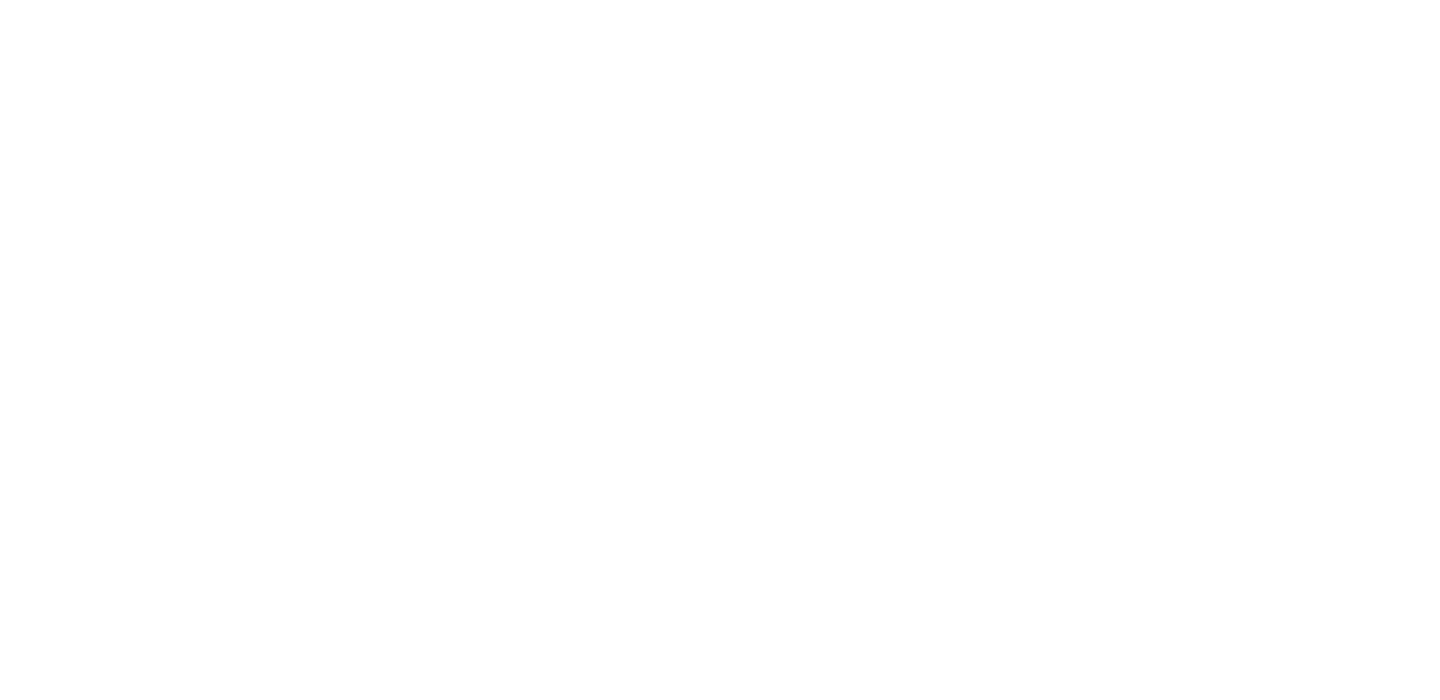 scroll, scrollTop: 0, scrollLeft: 0, axis: both 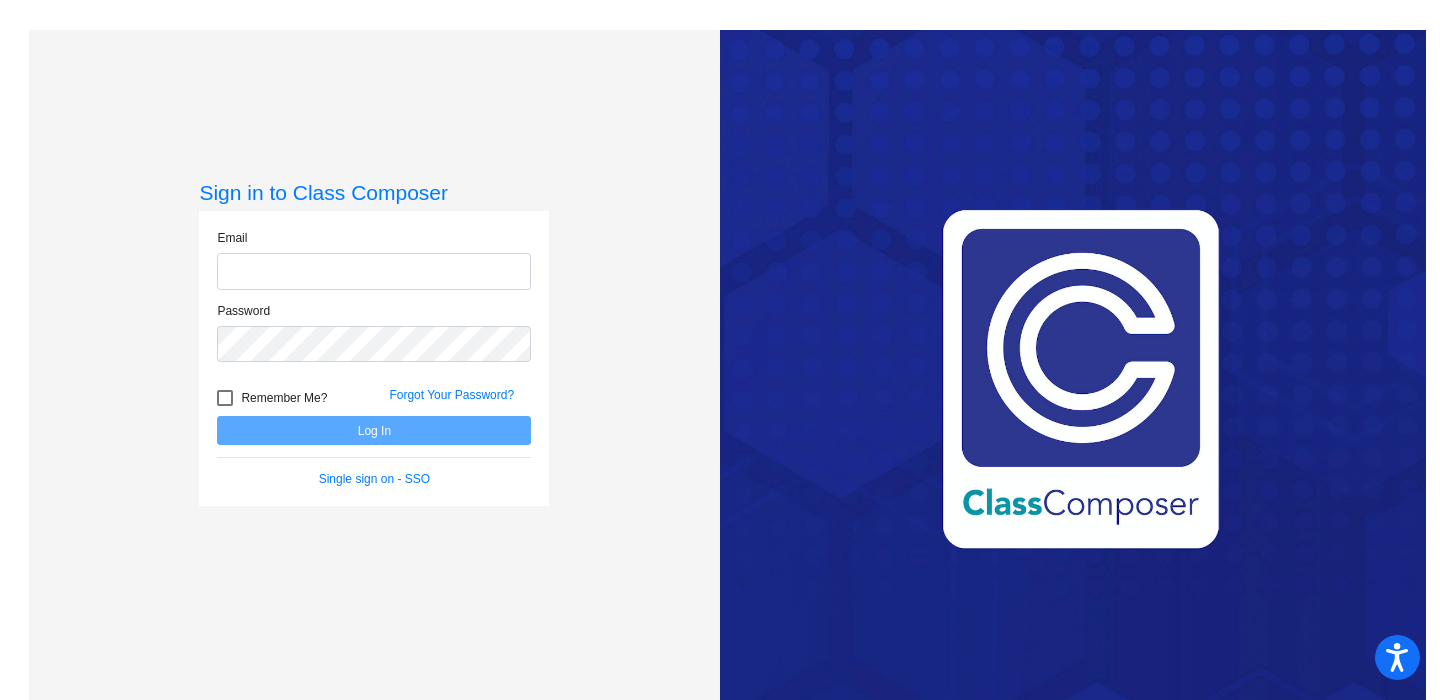 type on "[EMAIL]" 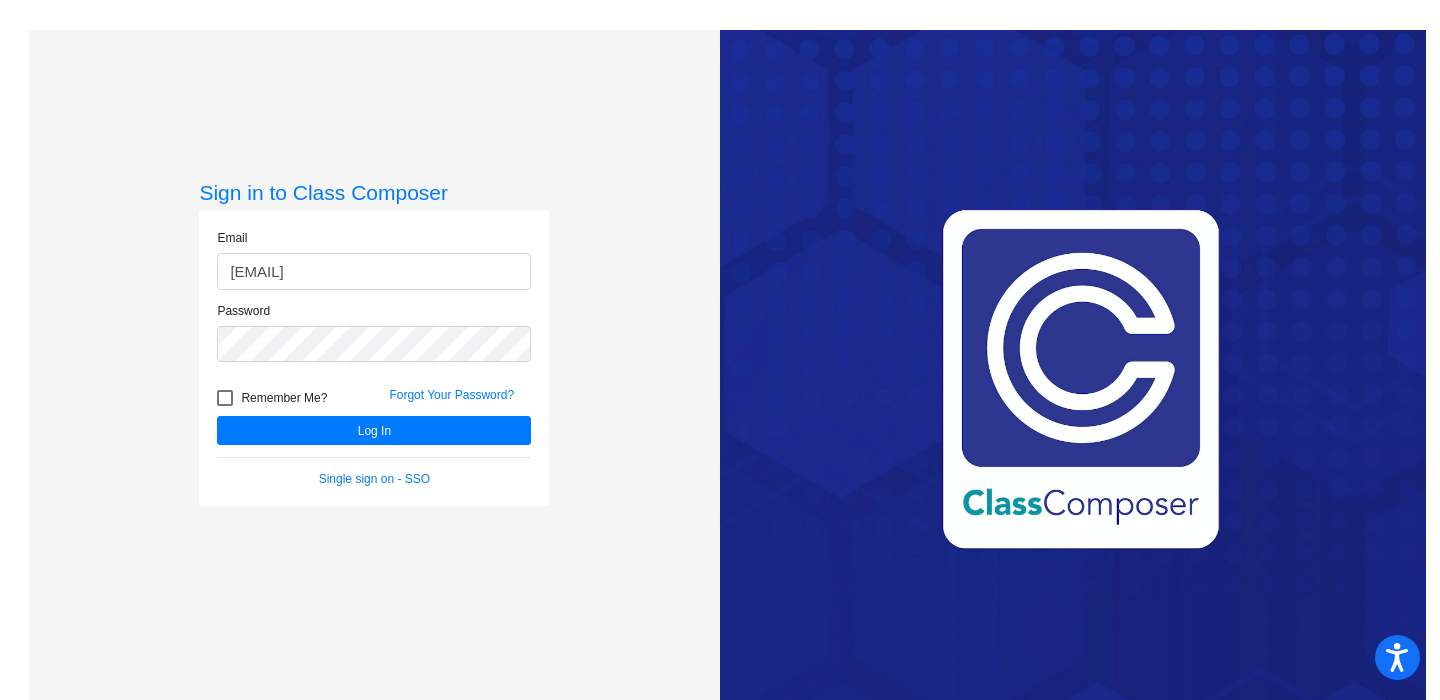 click on "Email [EMAIL] Password   Remember Me? Forgot Your Password?  Log In   Single sign on - SSO" 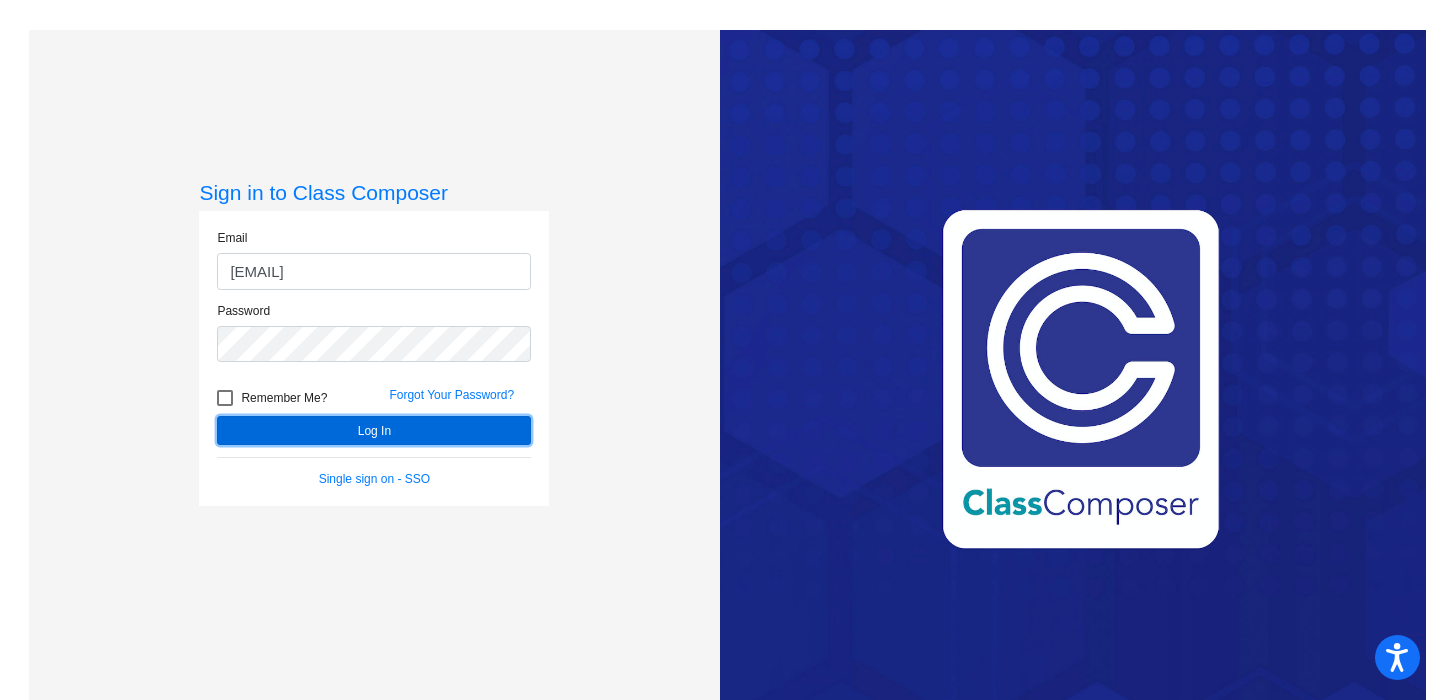 click on "Log In" 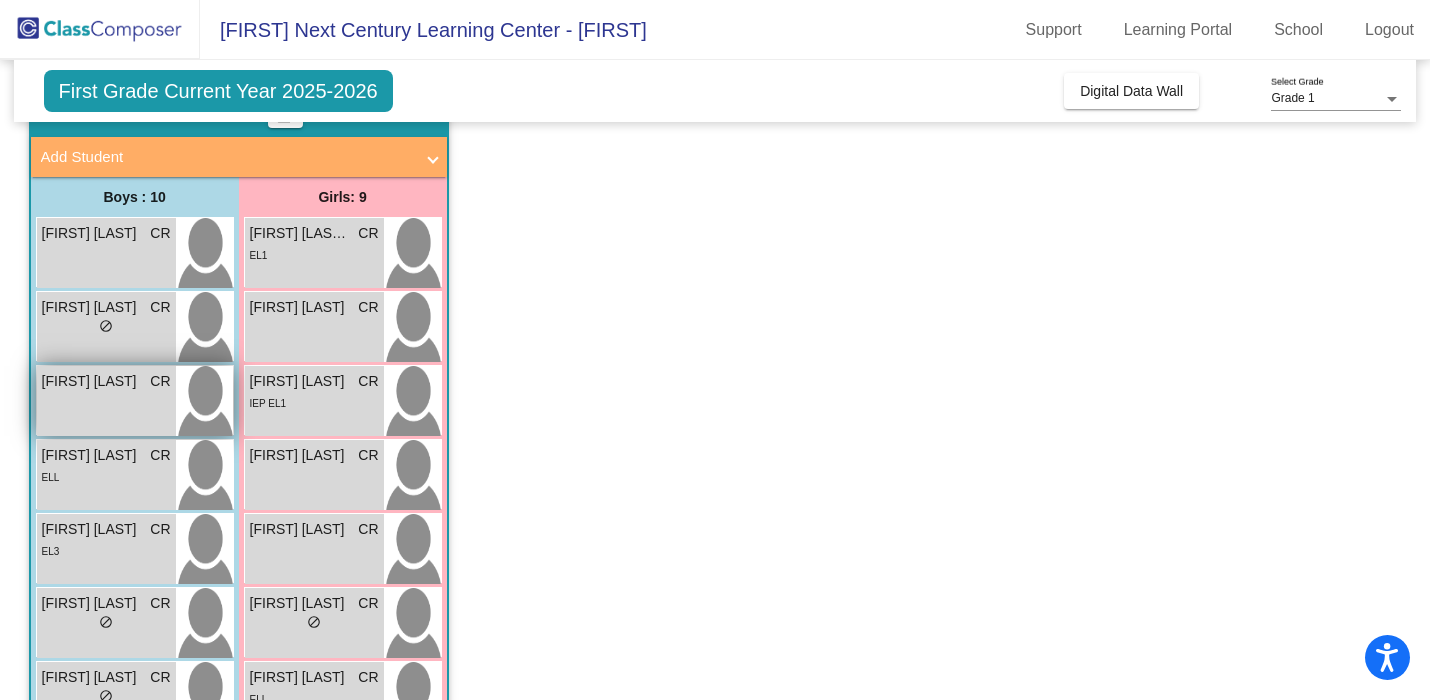scroll, scrollTop: 174, scrollLeft: 0, axis: vertical 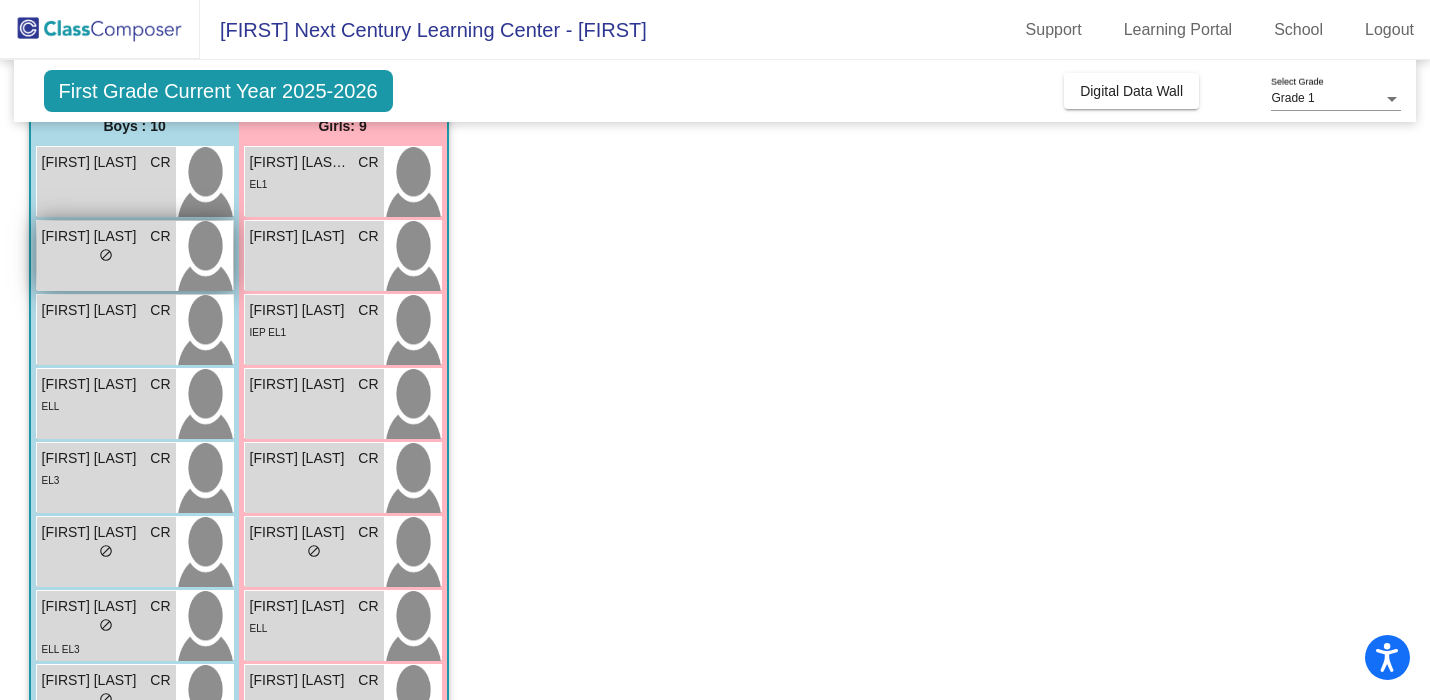 click on "lock do_not_disturb_alt" at bounding box center [106, 257] 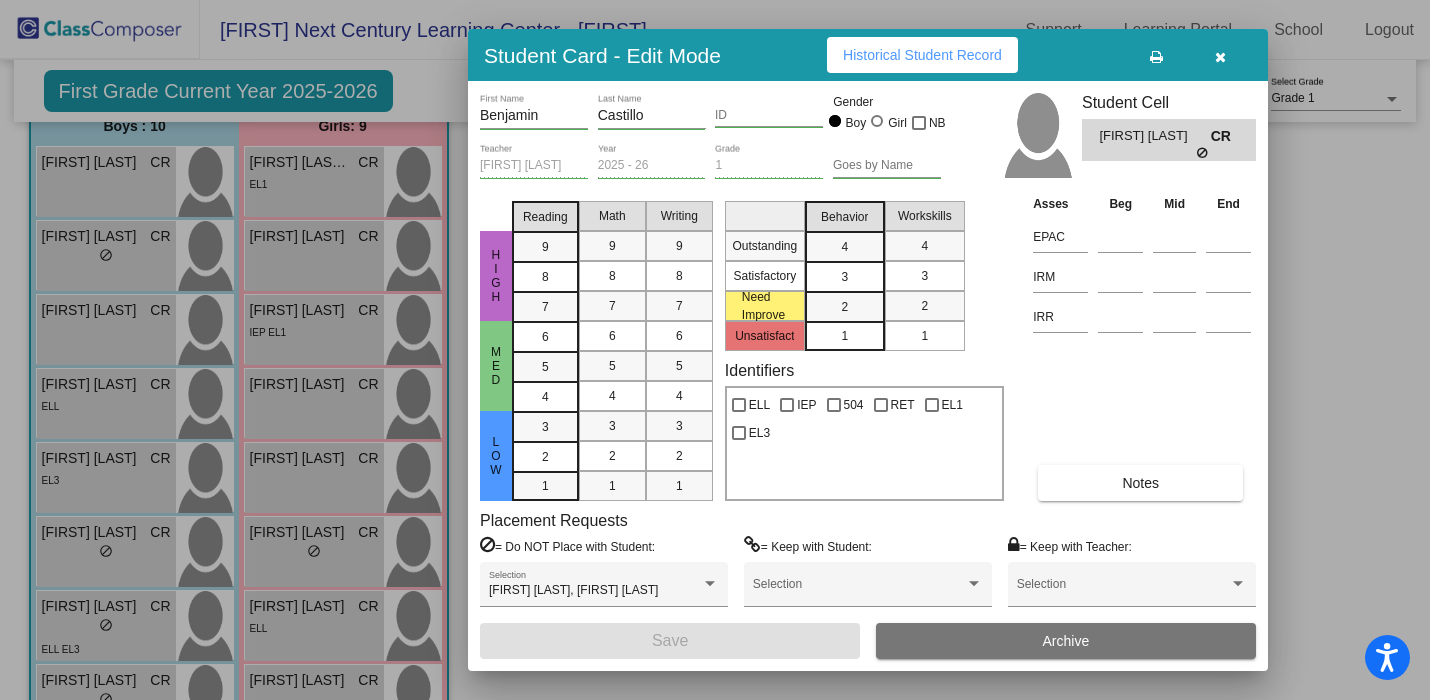 click at bounding box center [715, 350] 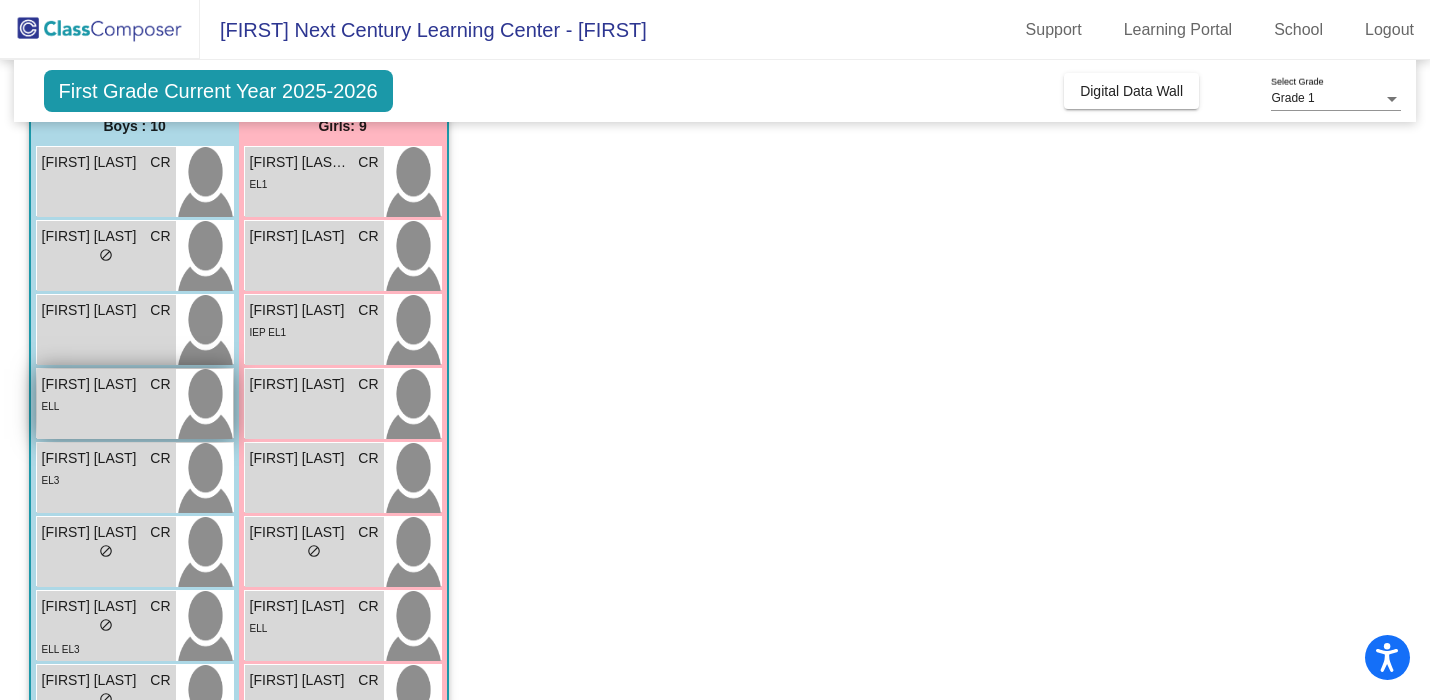 click on "[FIRST] [LAST] CR lock do_not_disturb_alt ELL" at bounding box center [106, 404] 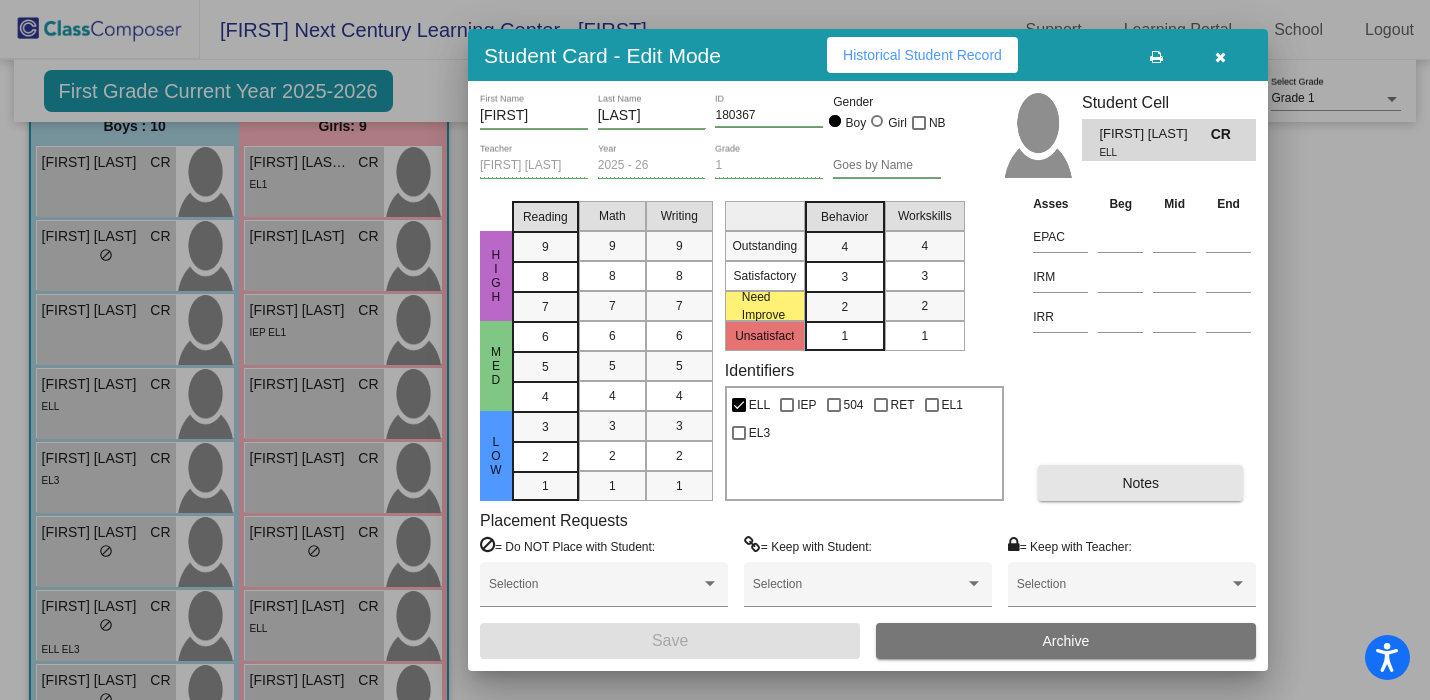 click on "Notes" at bounding box center (1140, 483) 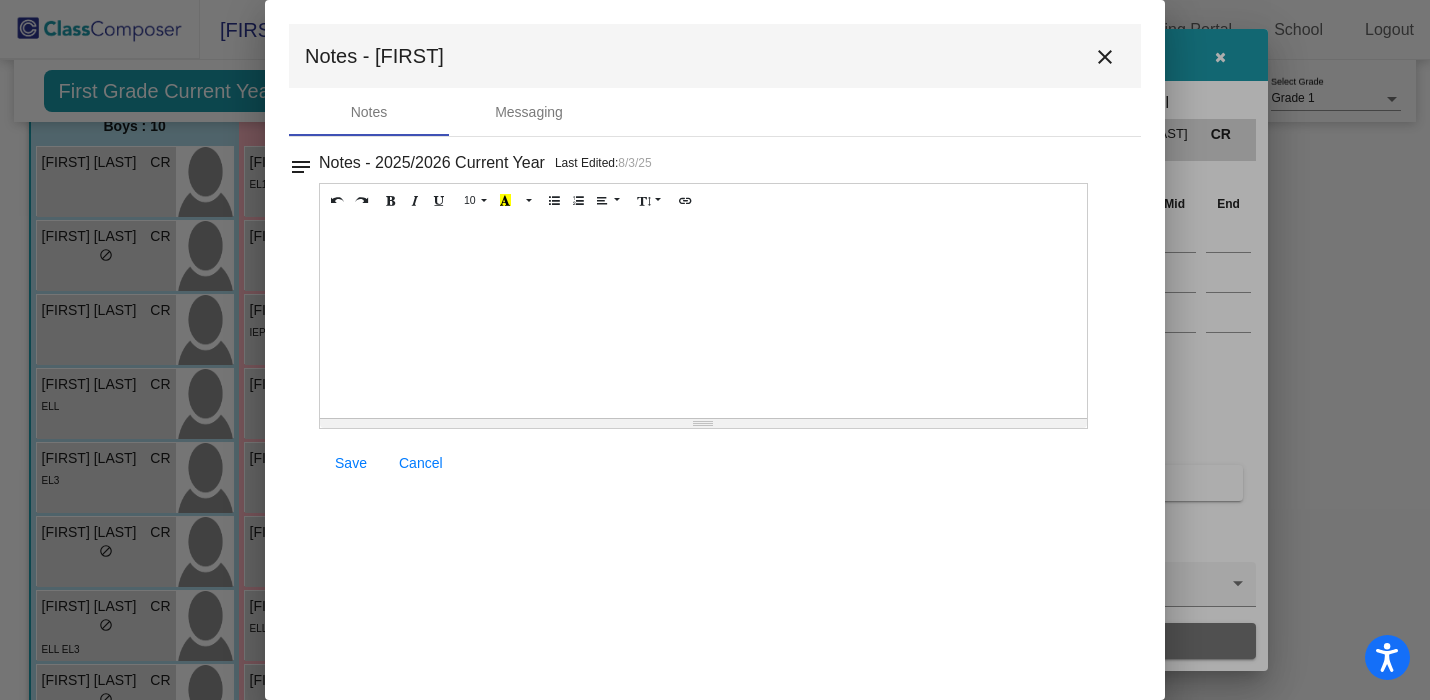 click on "close" at bounding box center [1105, 57] 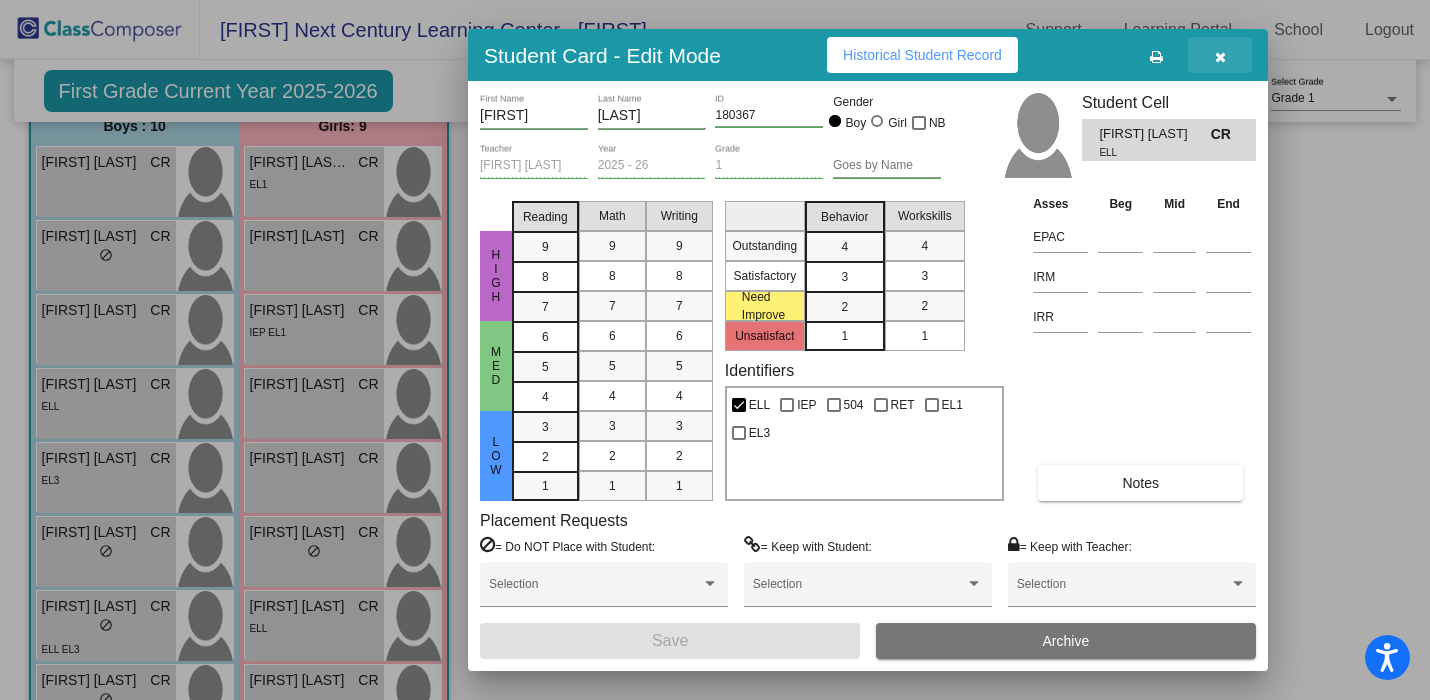click at bounding box center (1220, 57) 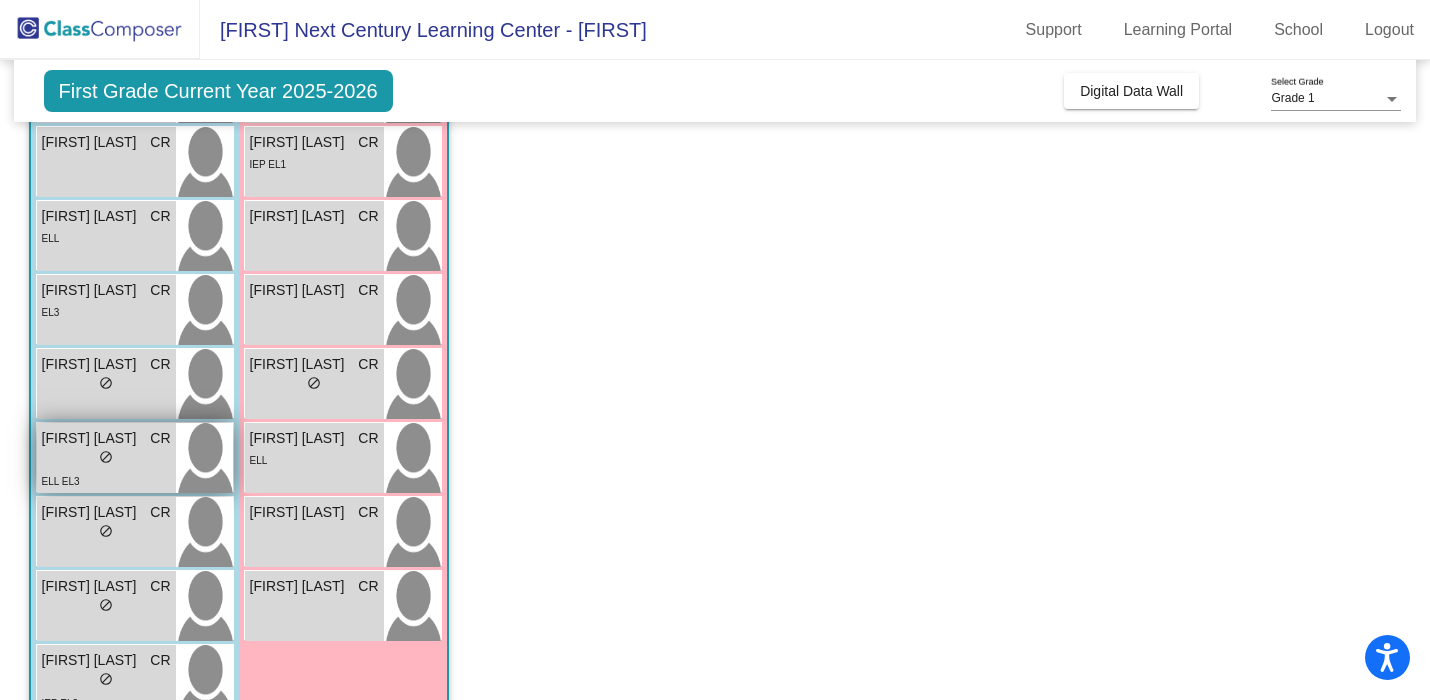scroll, scrollTop: 353, scrollLeft: 0, axis: vertical 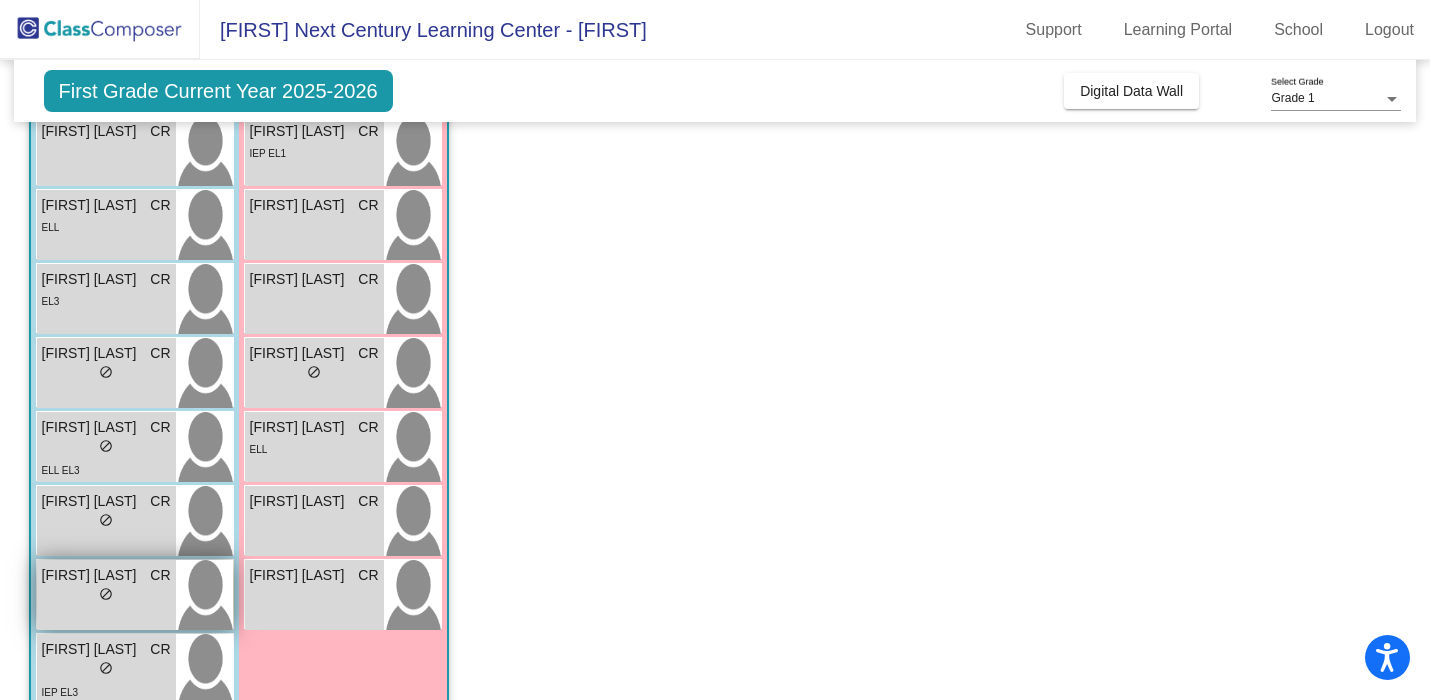 click on "lock do_not_disturb_alt" at bounding box center [106, 596] 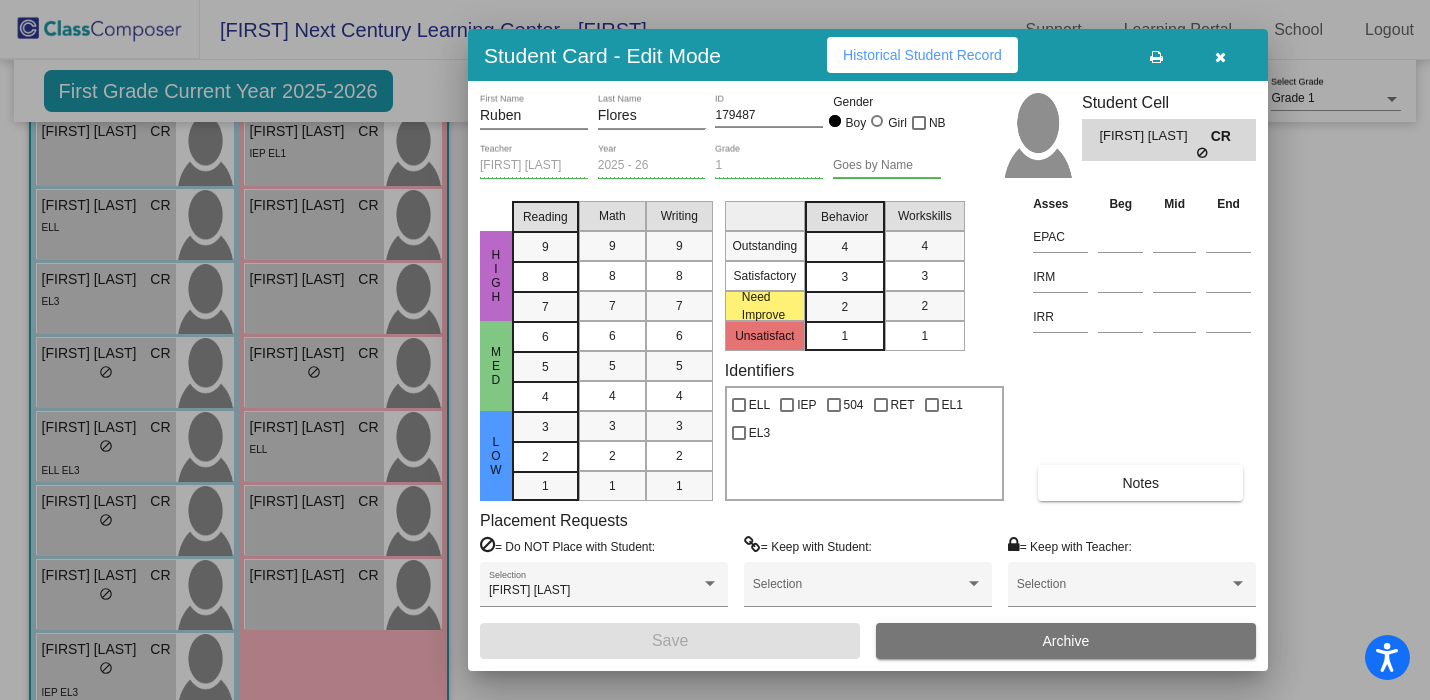 click on "Notes" at bounding box center [1140, 483] 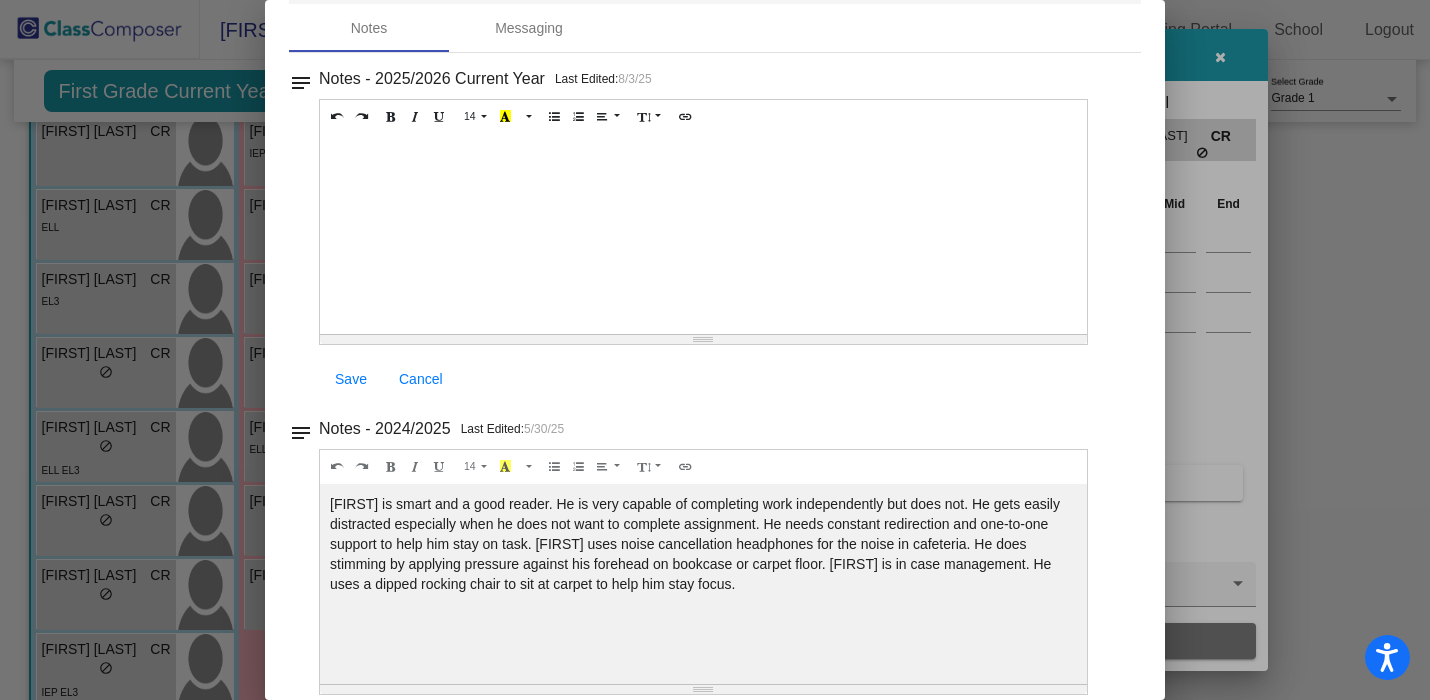 scroll, scrollTop: 104, scrollLeft: 0, axis: vertical 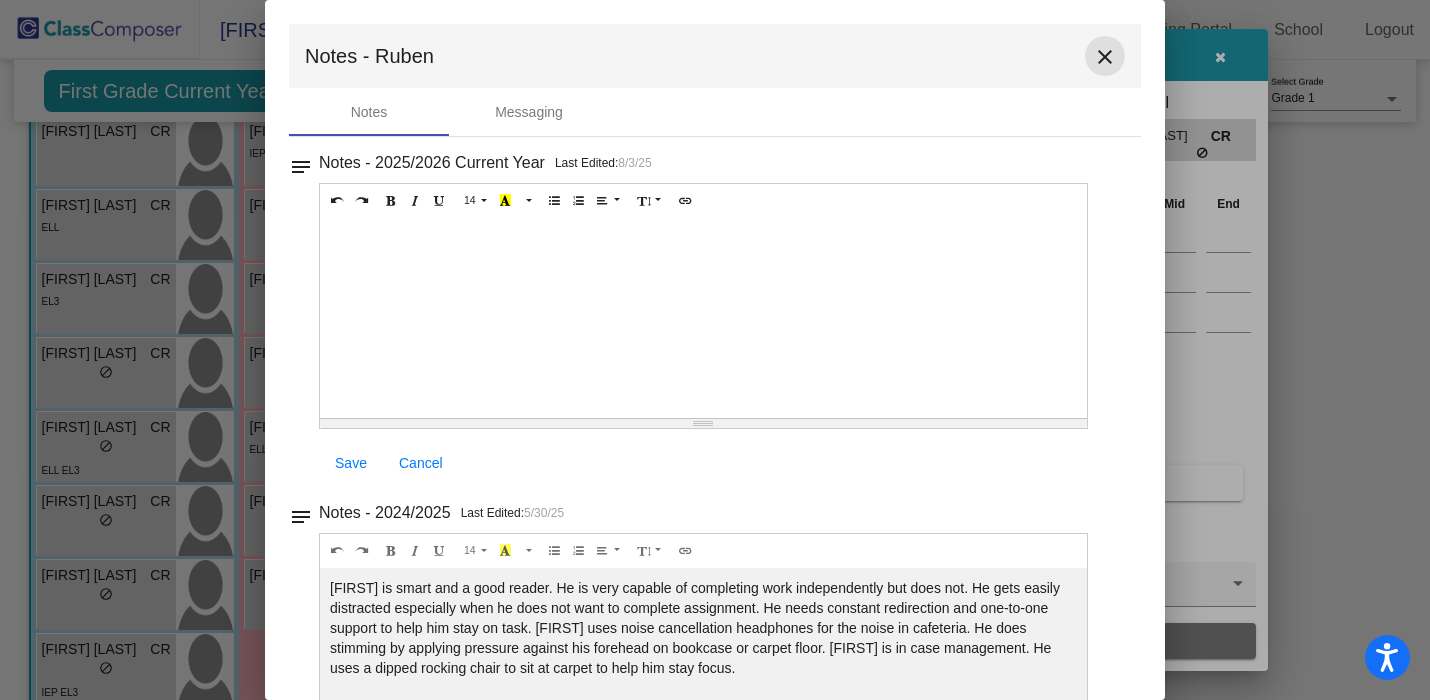 click on "close" at bounding box center (1105, 57) 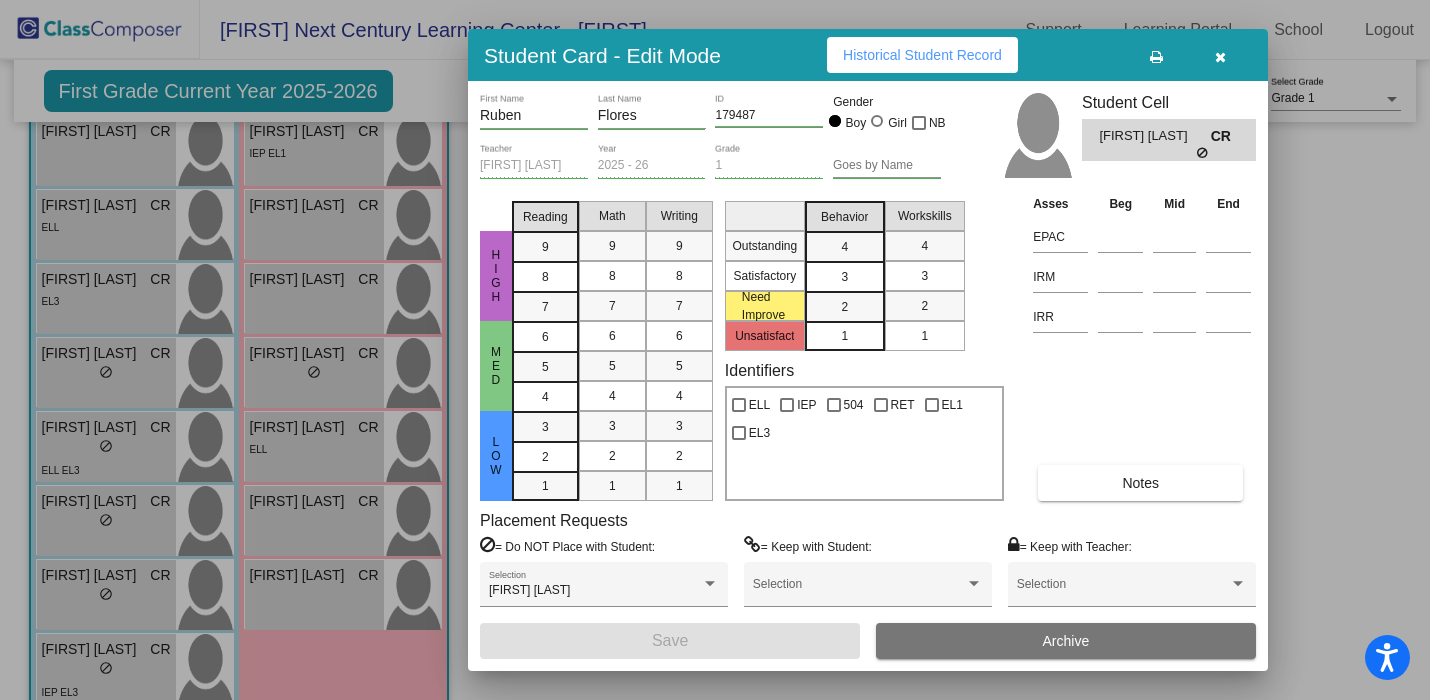 click on "Historical Student Record" at bounding box center (922, 55) 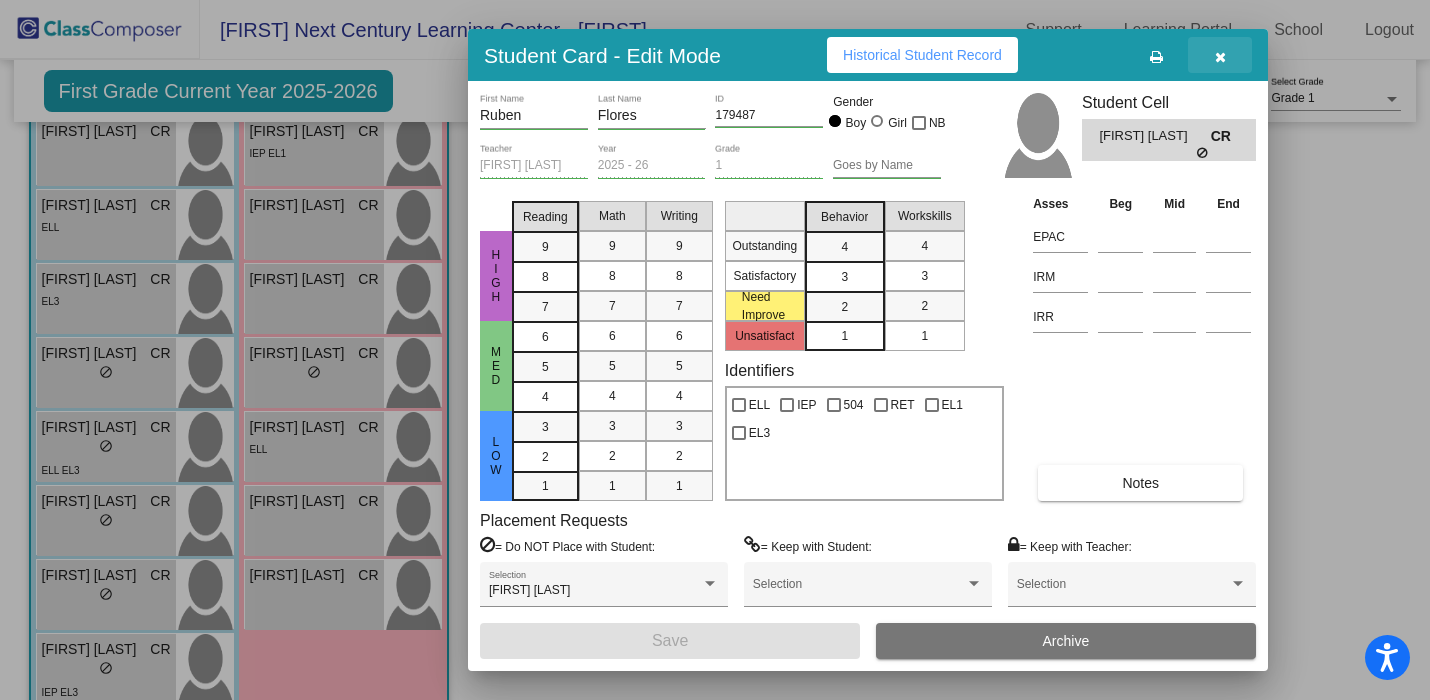 click at bounding box center [1220, 55] 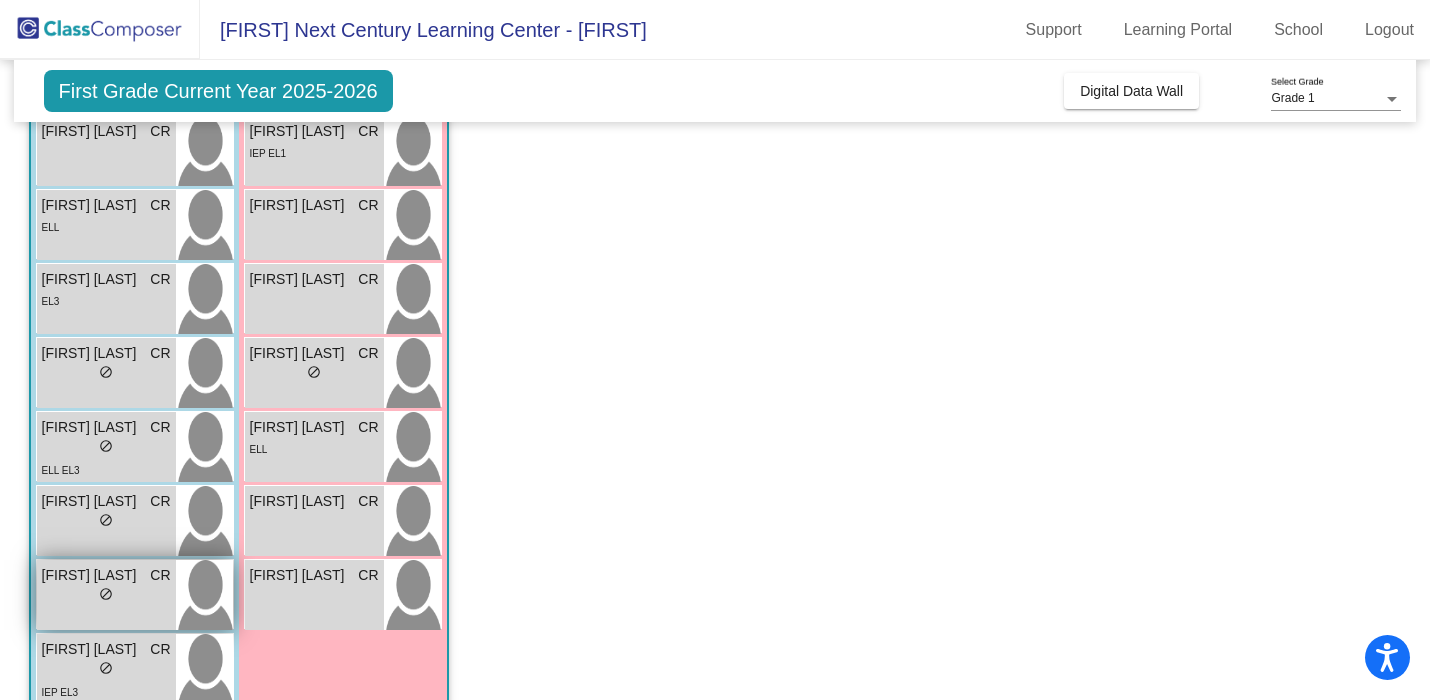 scroll, scrollTop: 392, scrollLeft: 0, axis: vertical 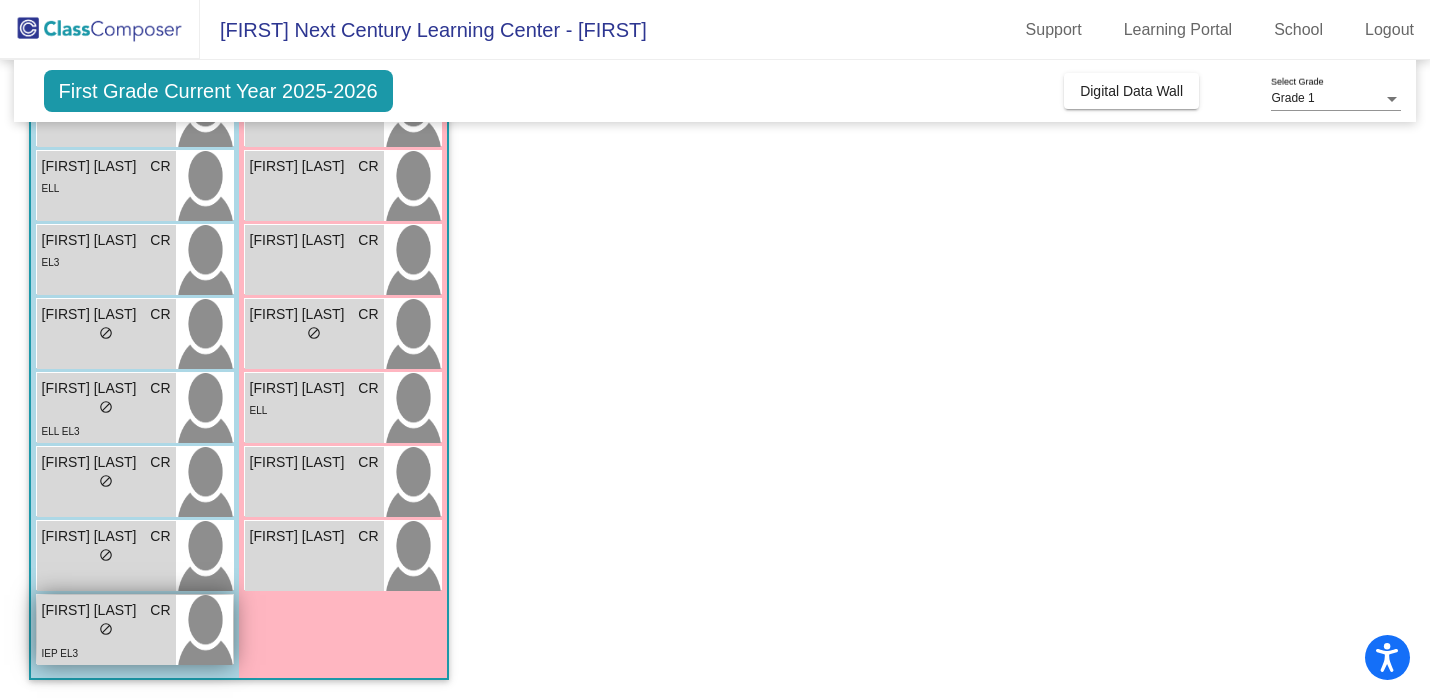 click on "IEP EL3" at bounding box center [106, 652] 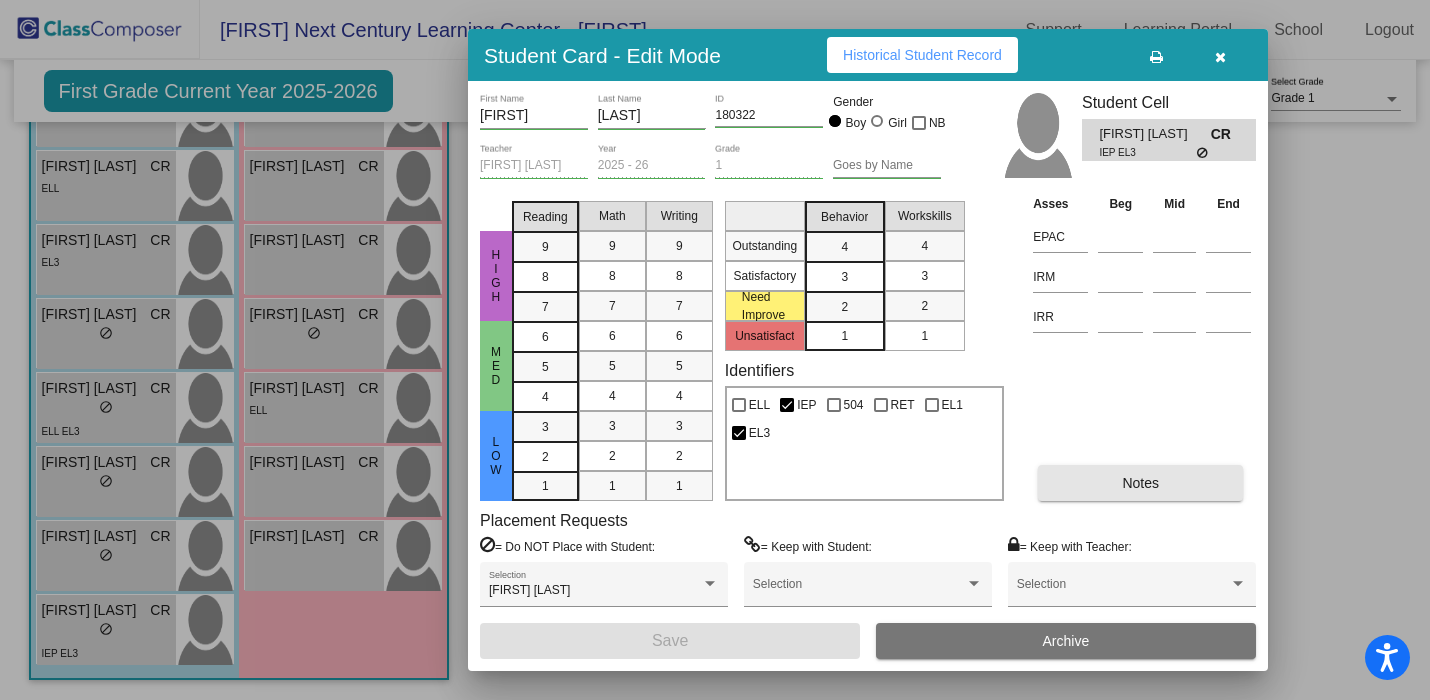 click on "Notes" at bounding box center (1140, 483) 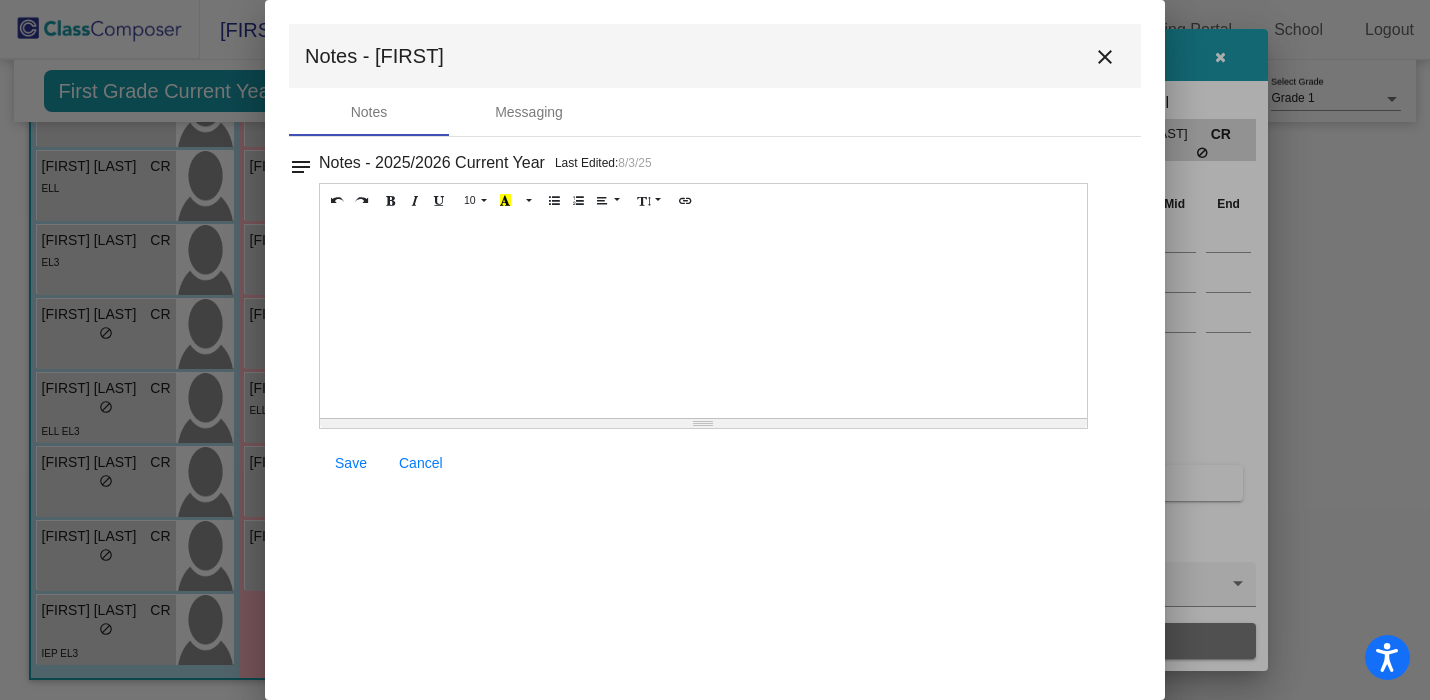 click on "close" at bounding box center (1105, 57) 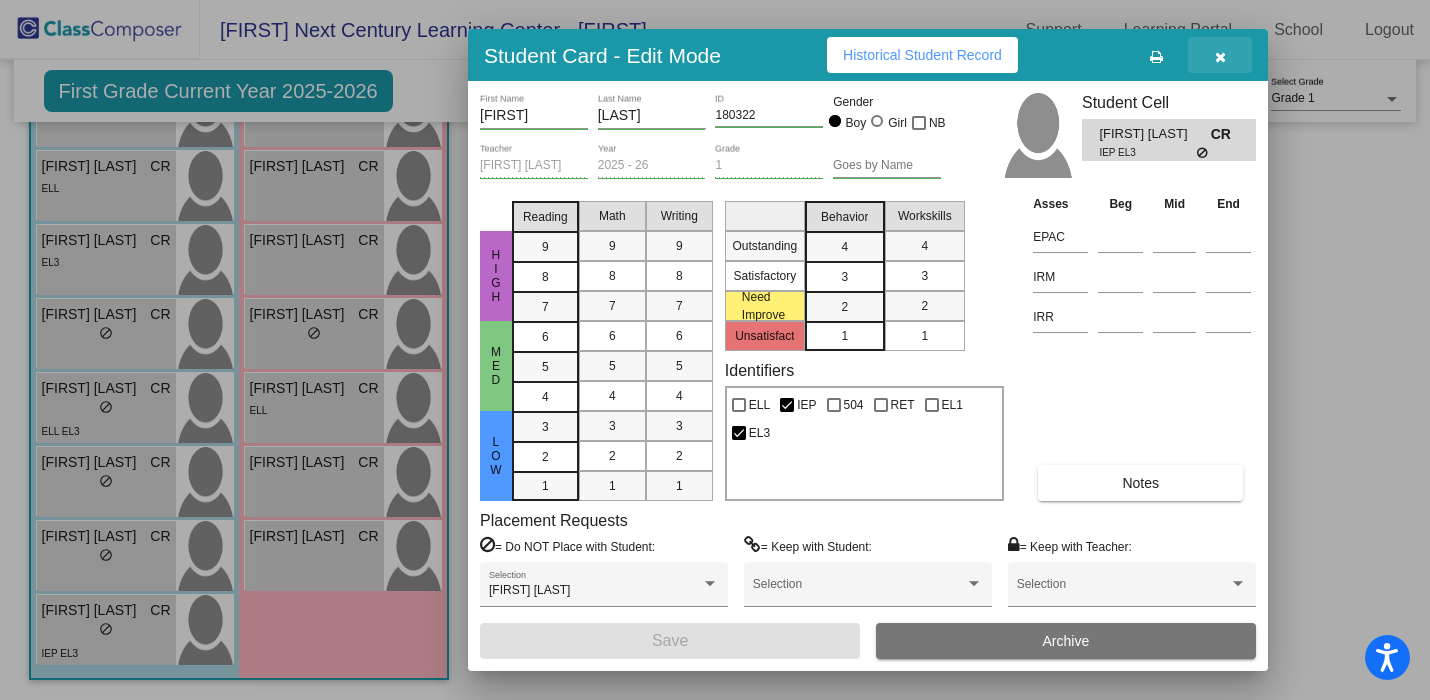 click at bounding box center [1220, 55] 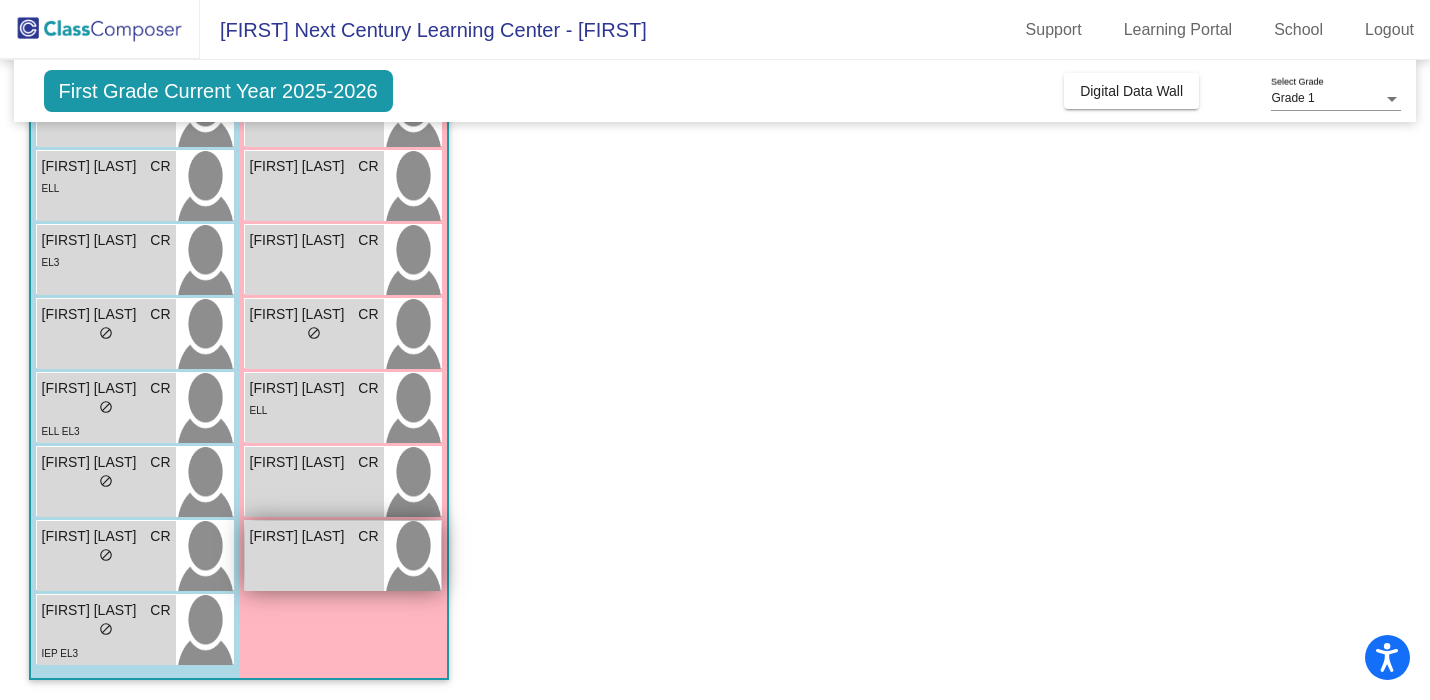 click on "[FIRST] [LAST] CR lock do_not_disturb_alt" at bounding box center (314, 556) 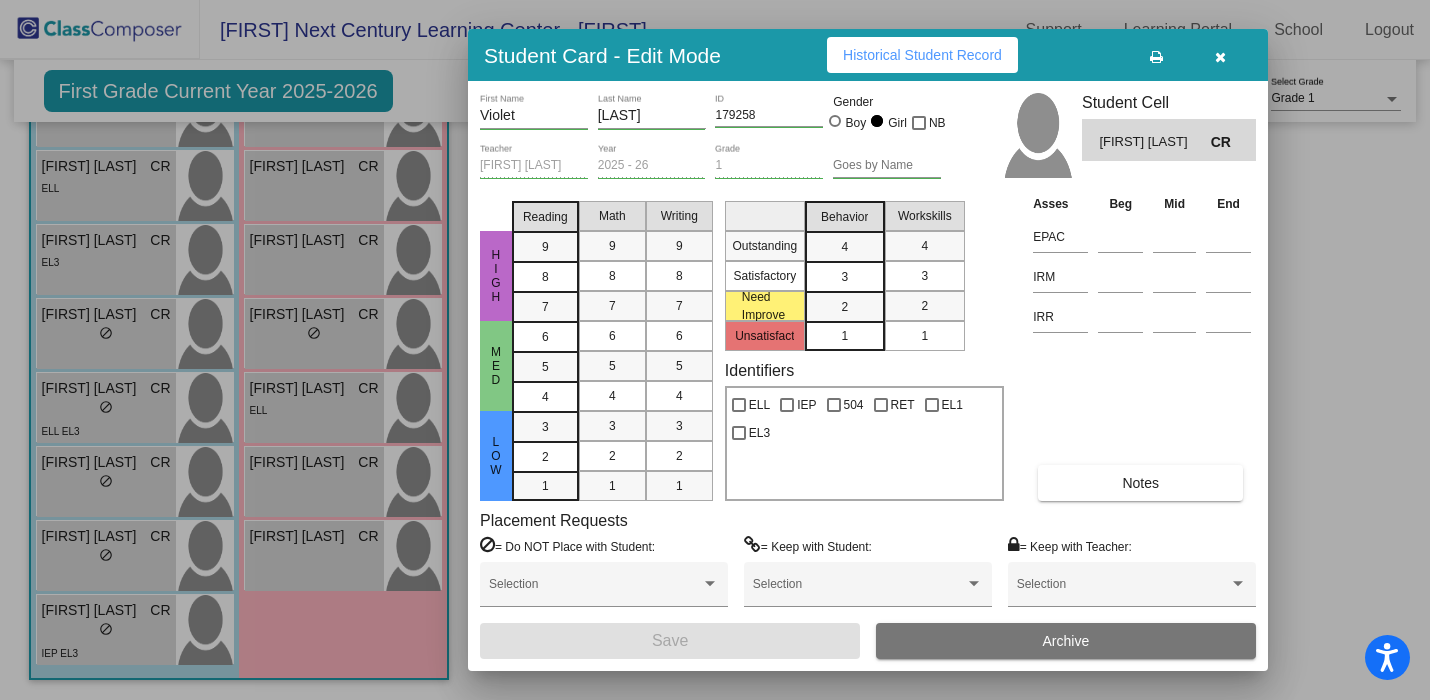 click on "Notes" at bounding box center (1140, 483) 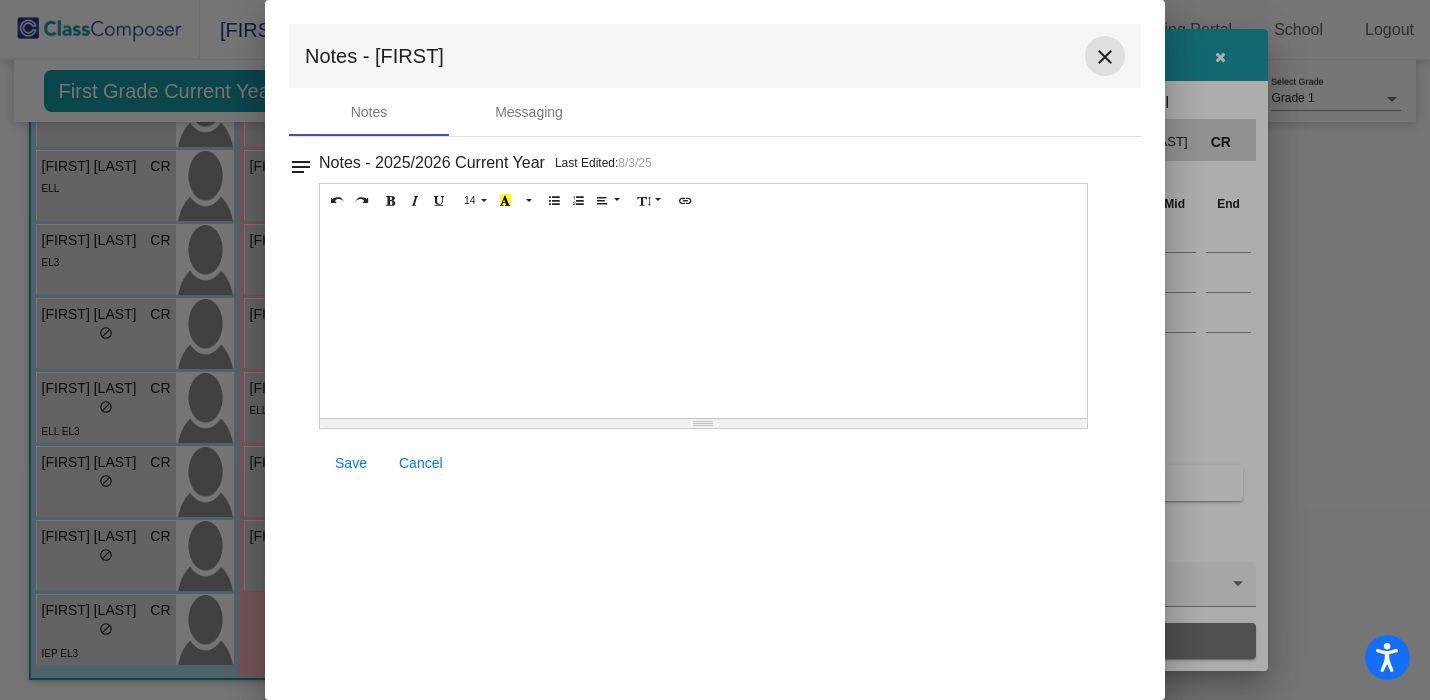 click on "close" at bounding box center [1105, 57] 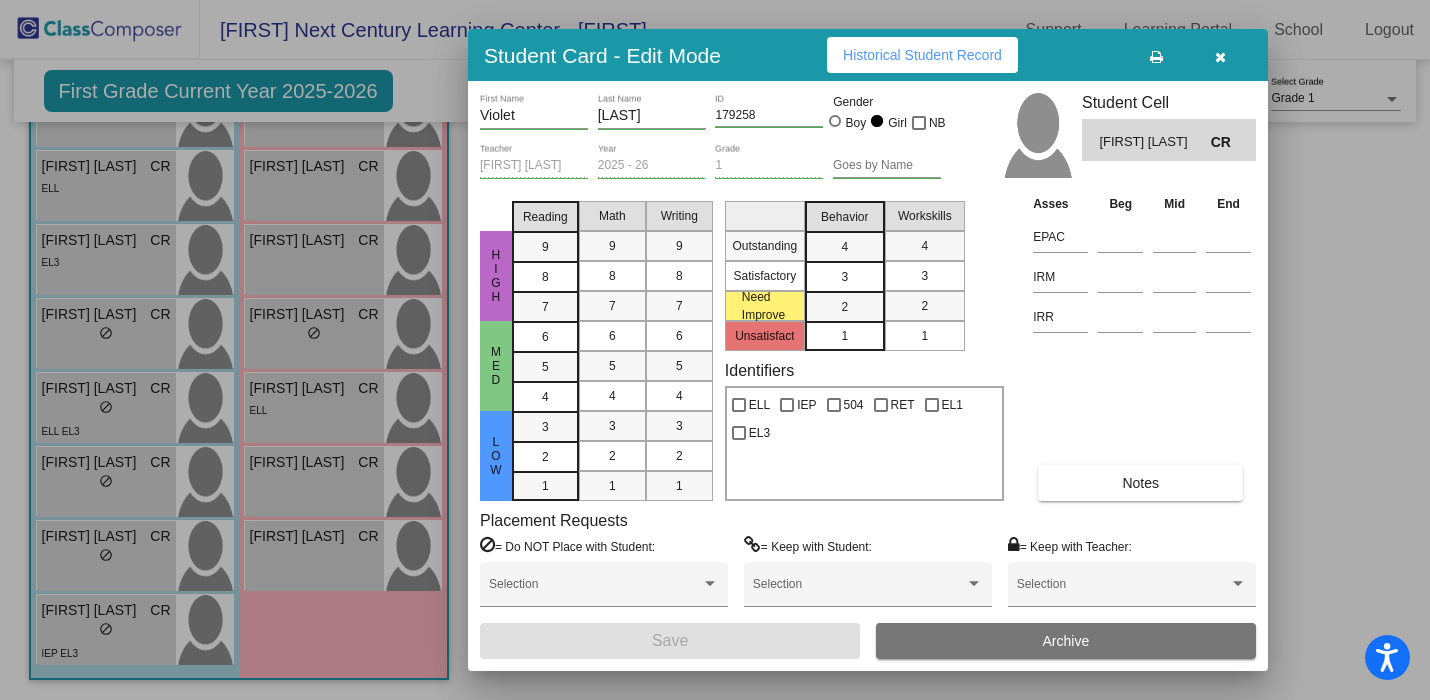 click at bounding box center (1220, 57) 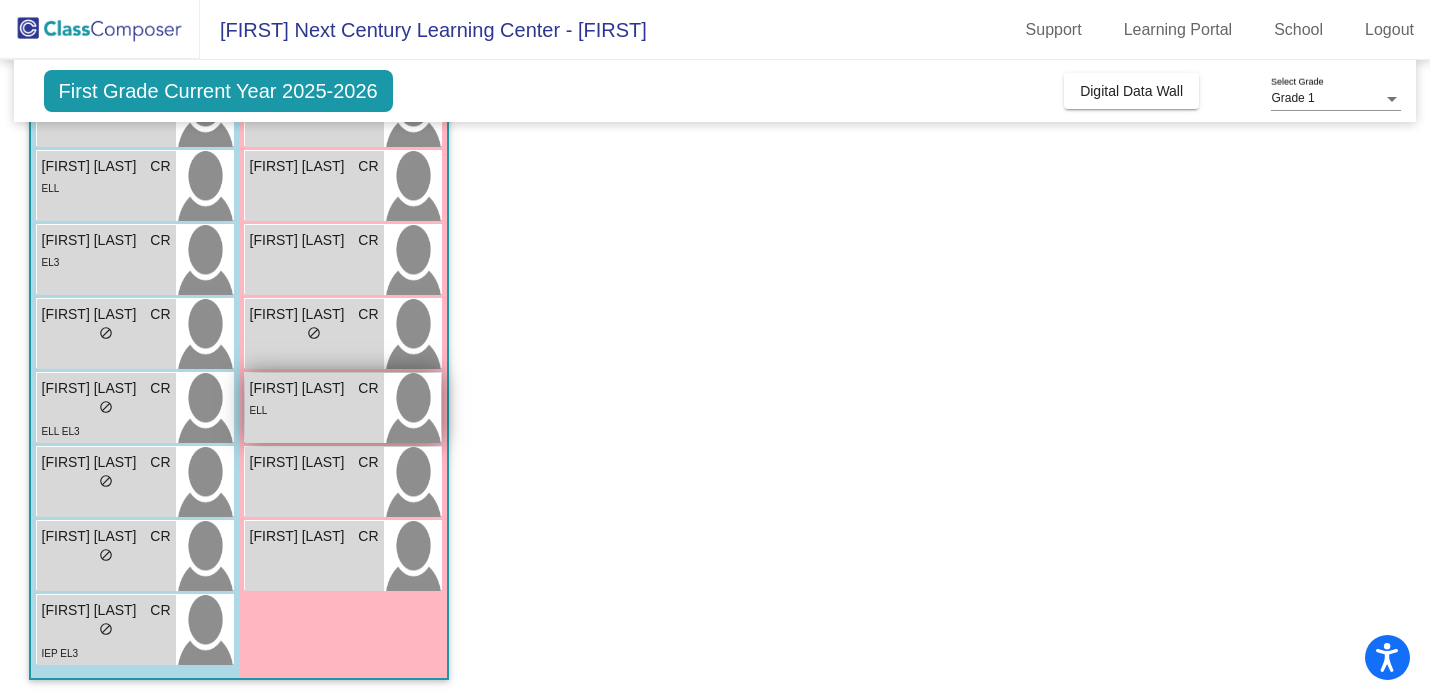 click on "ELL" at bounding box center (314, 409) 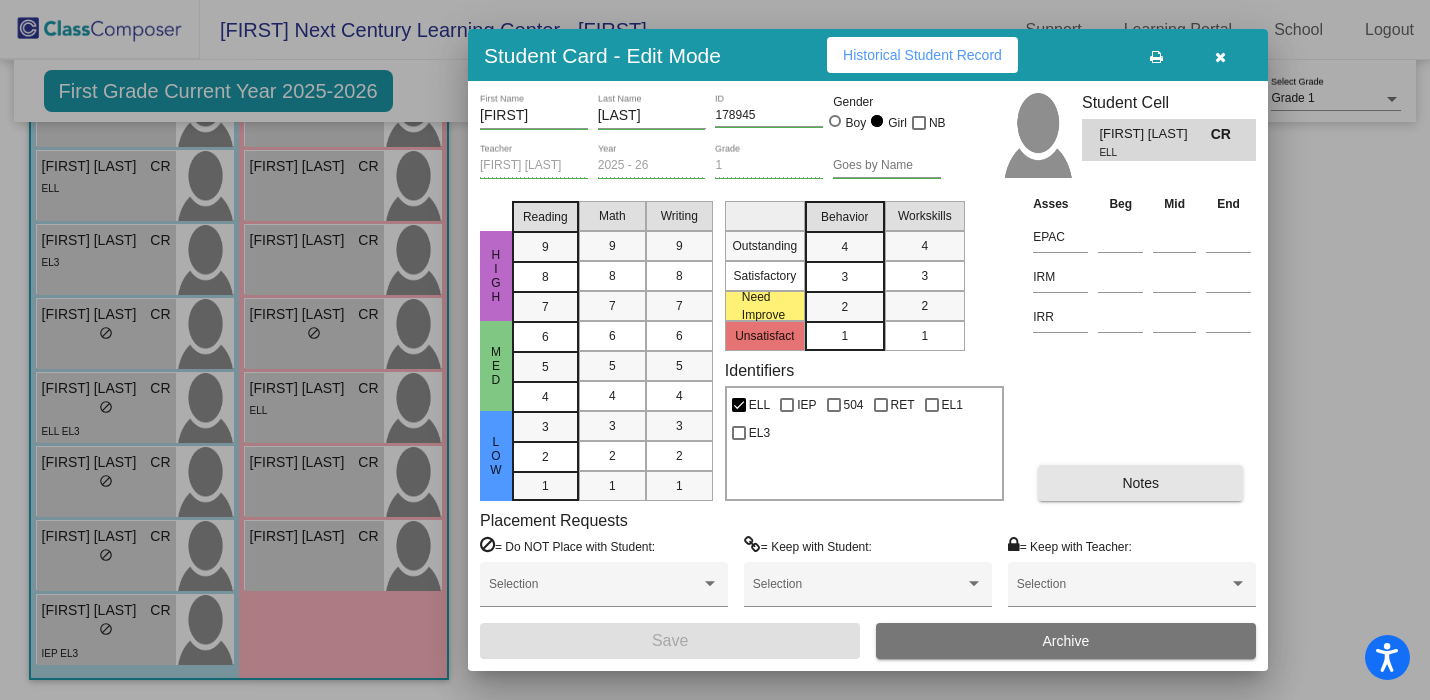 click on "Notes" at bounding box center (1140, 483) 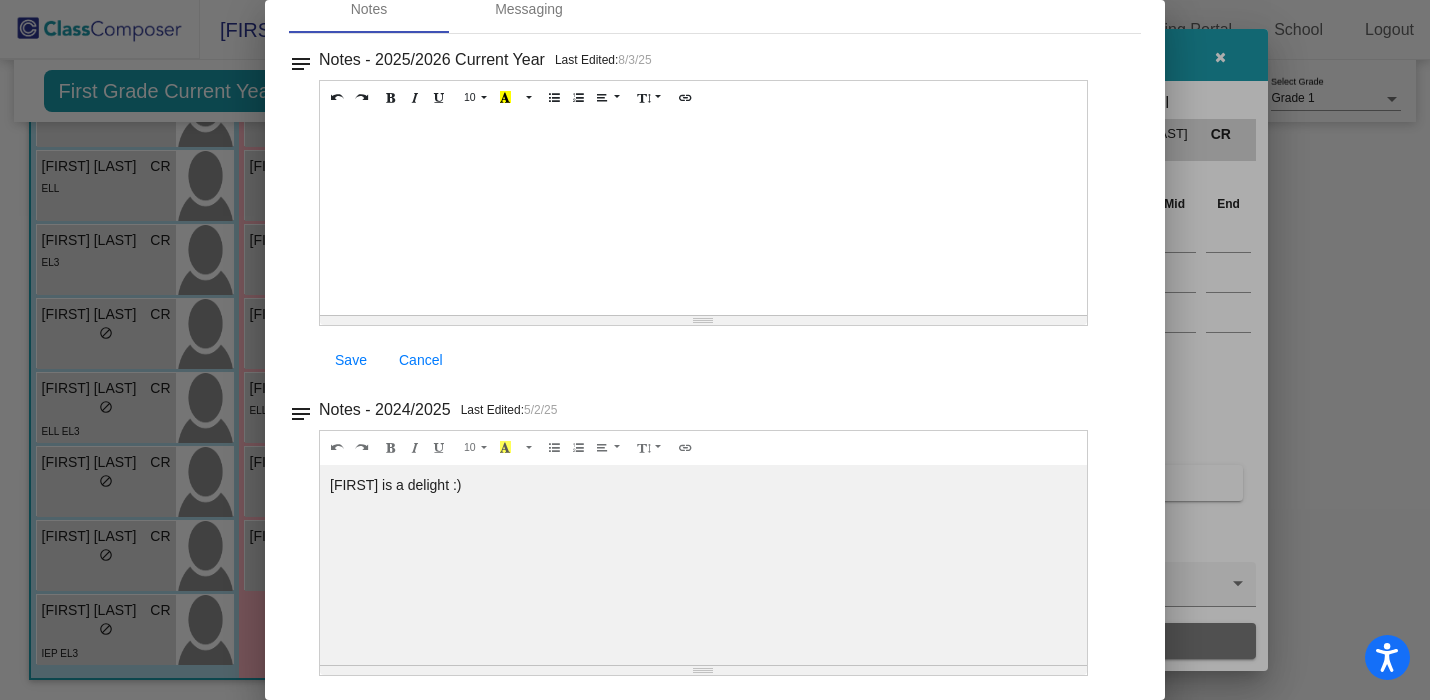 scroll, scrollTop: 0, scrollLeft: 0, axis: both 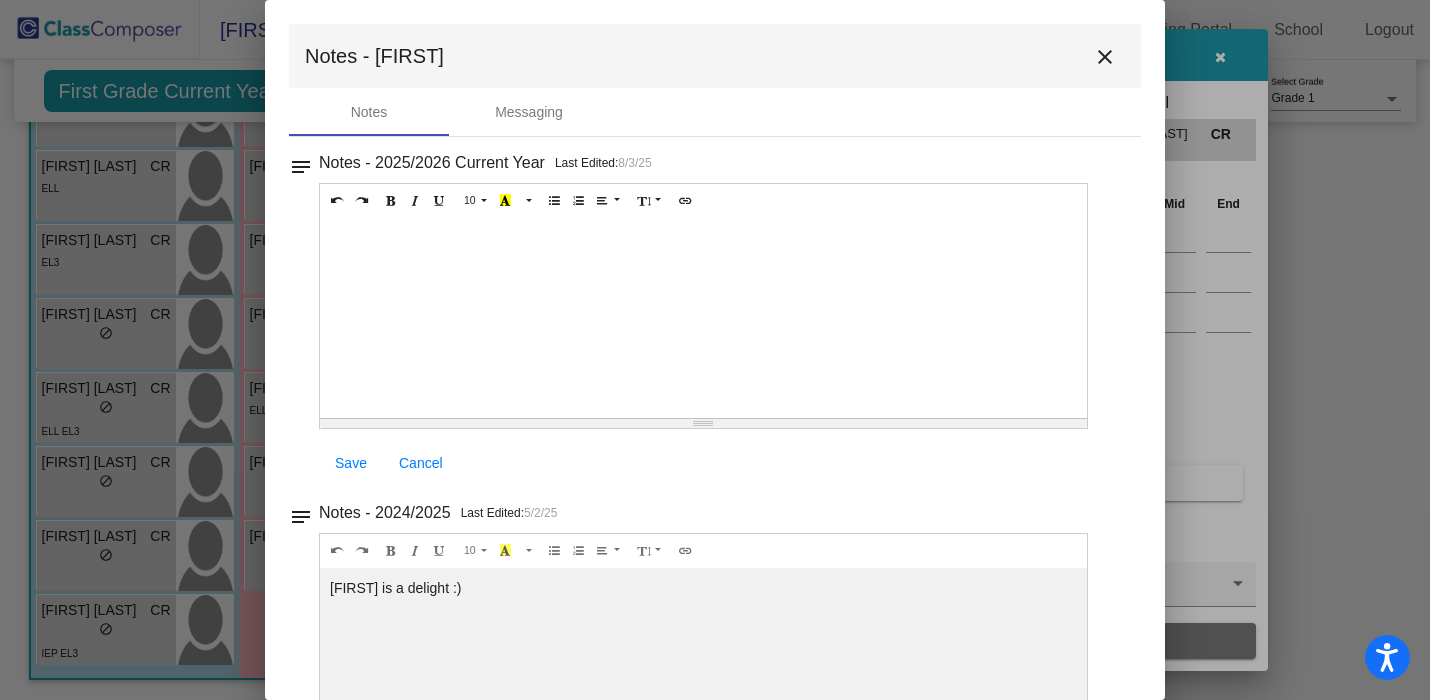 click on "close" at bounding box center (1105, 57) 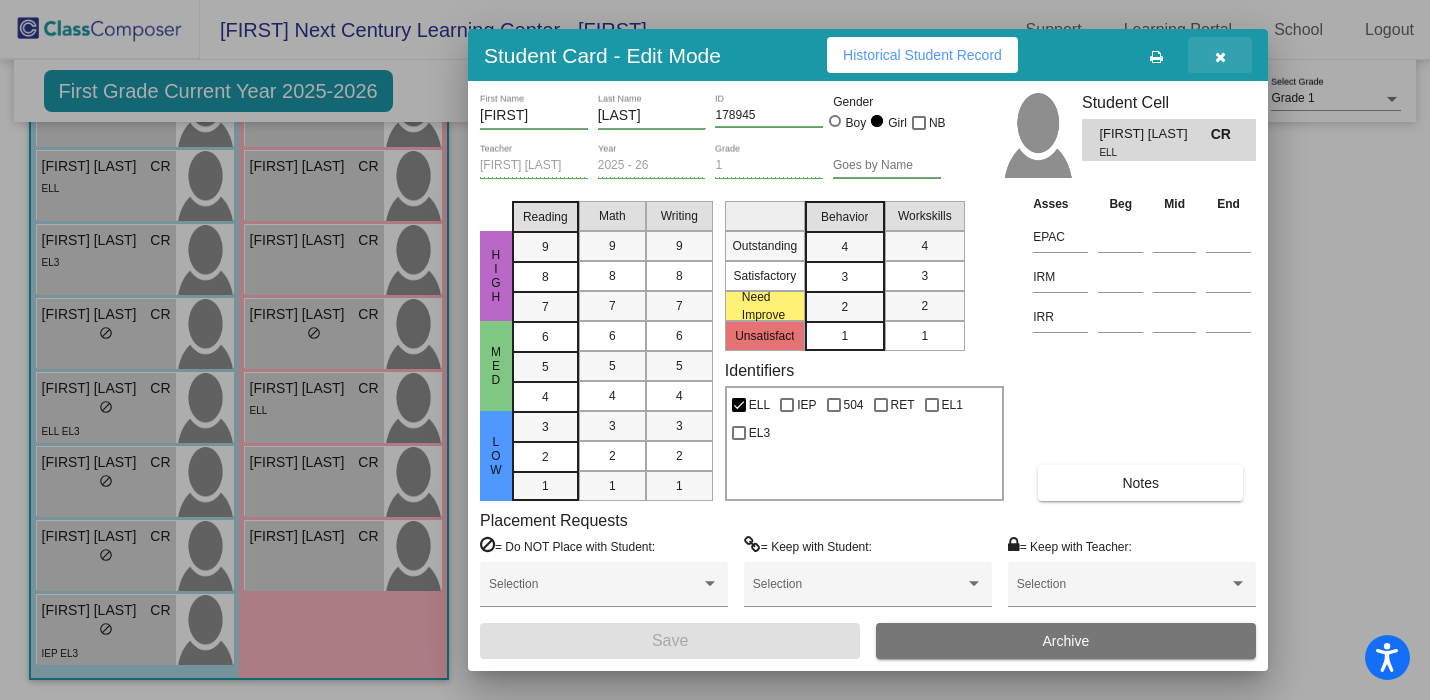 click at bounding box center [1220, 57] 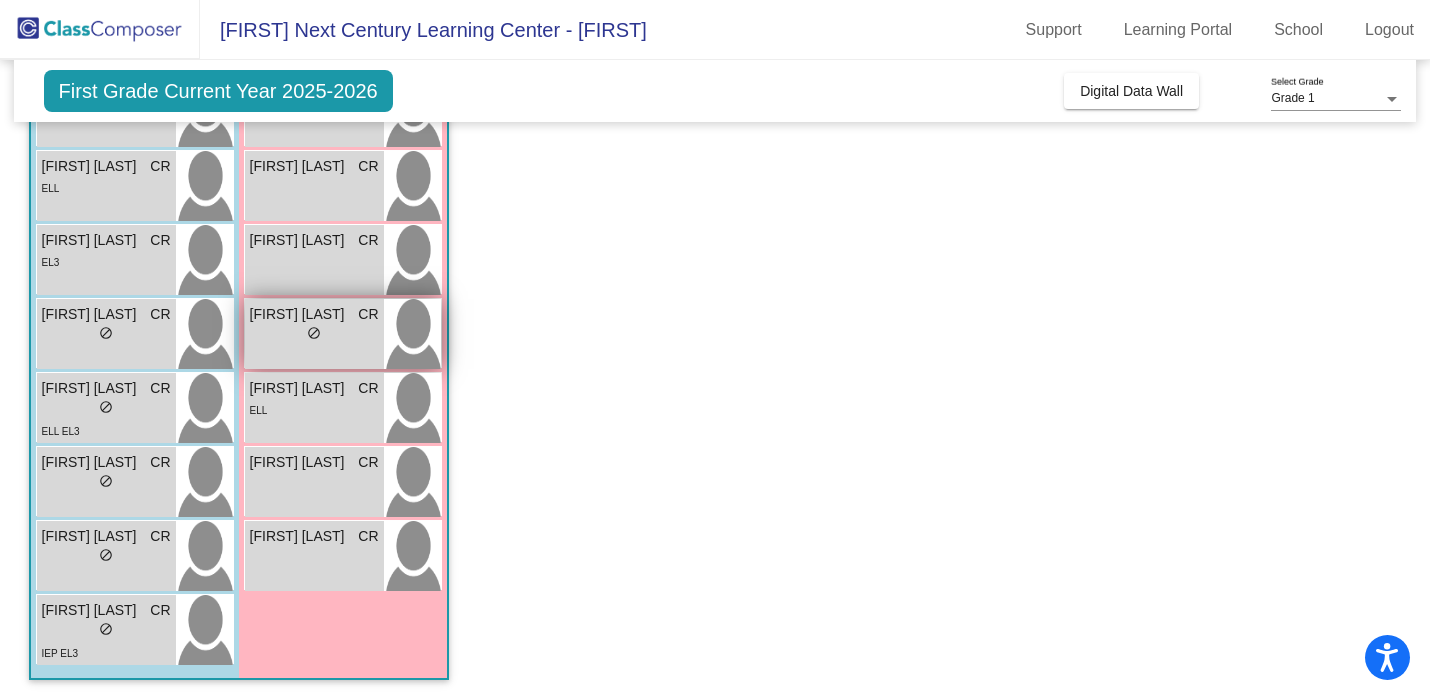 click on "[FIRST] [LAST] CR lock do_not_disturb_alt" at bounding box center (314, 334) 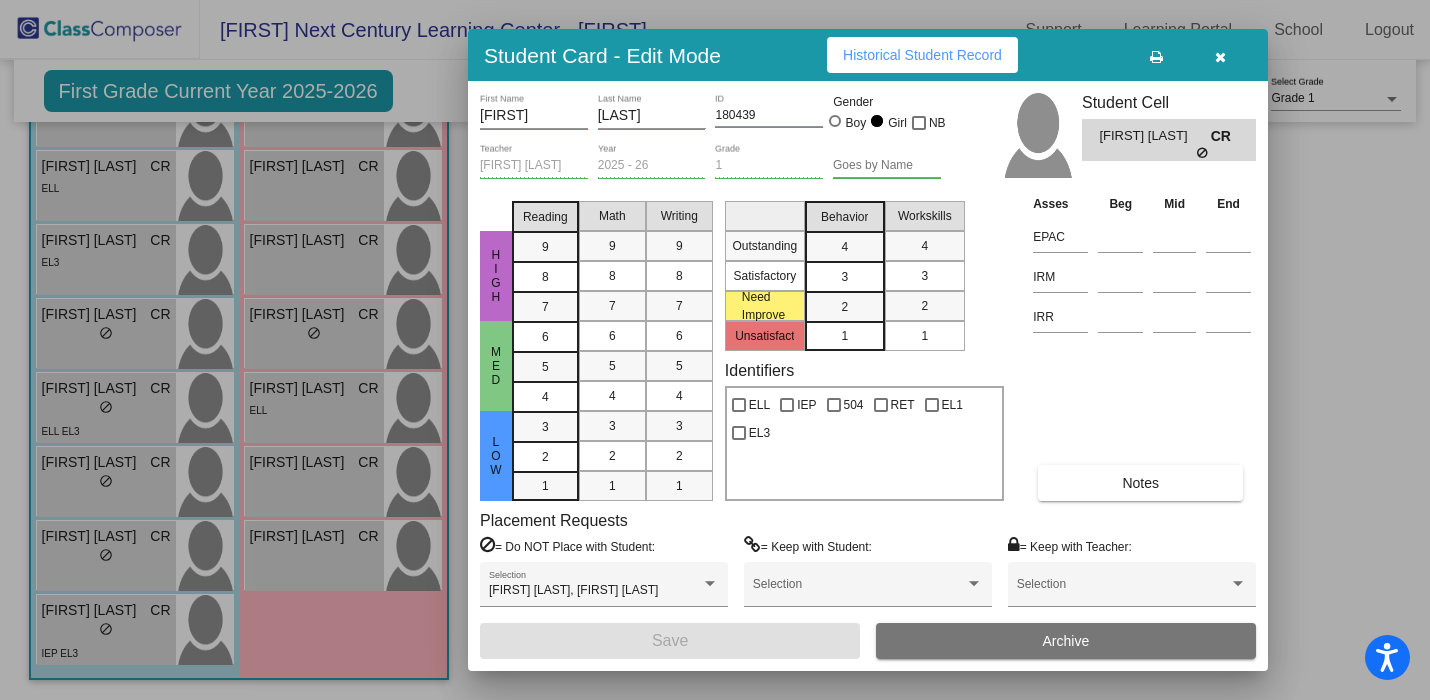 click at bounding box center (715, 350) 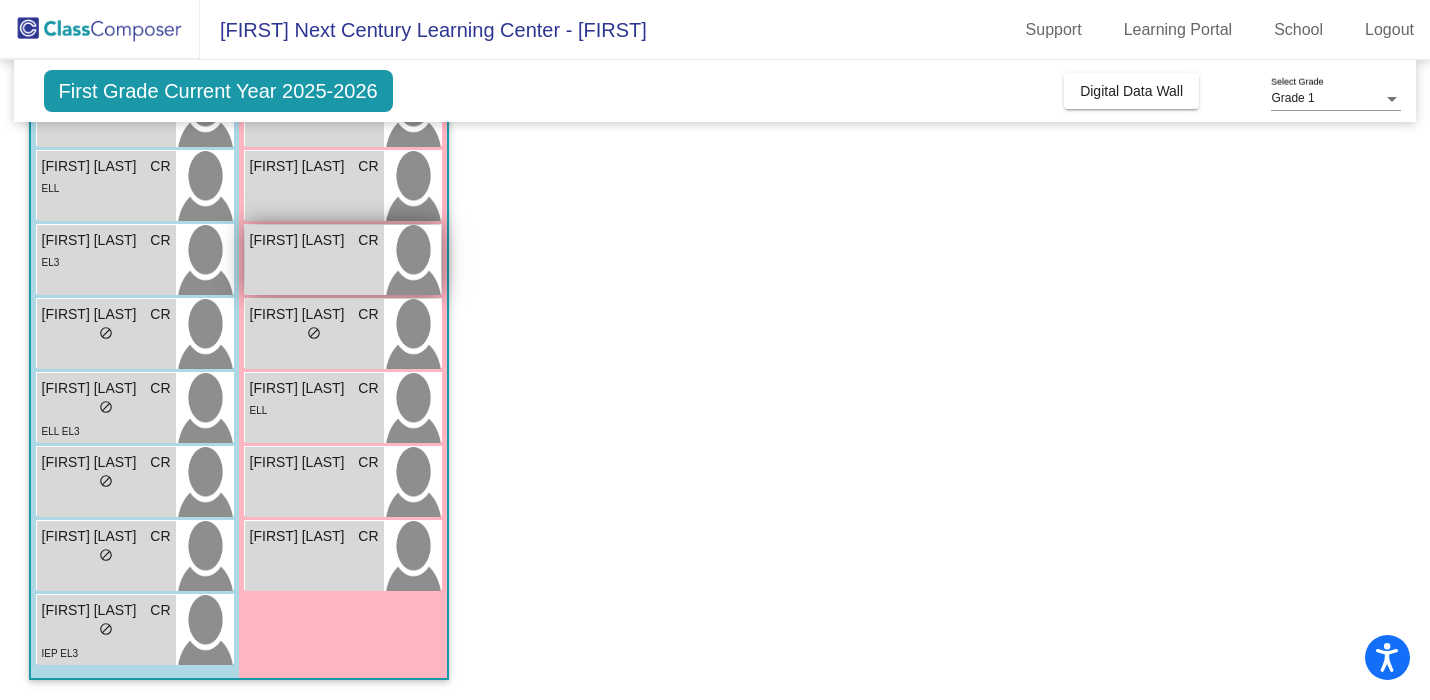 click on "[FIRST] [LAST] CR lock do_not_disturb_alt" at bounding box center (314, 260) 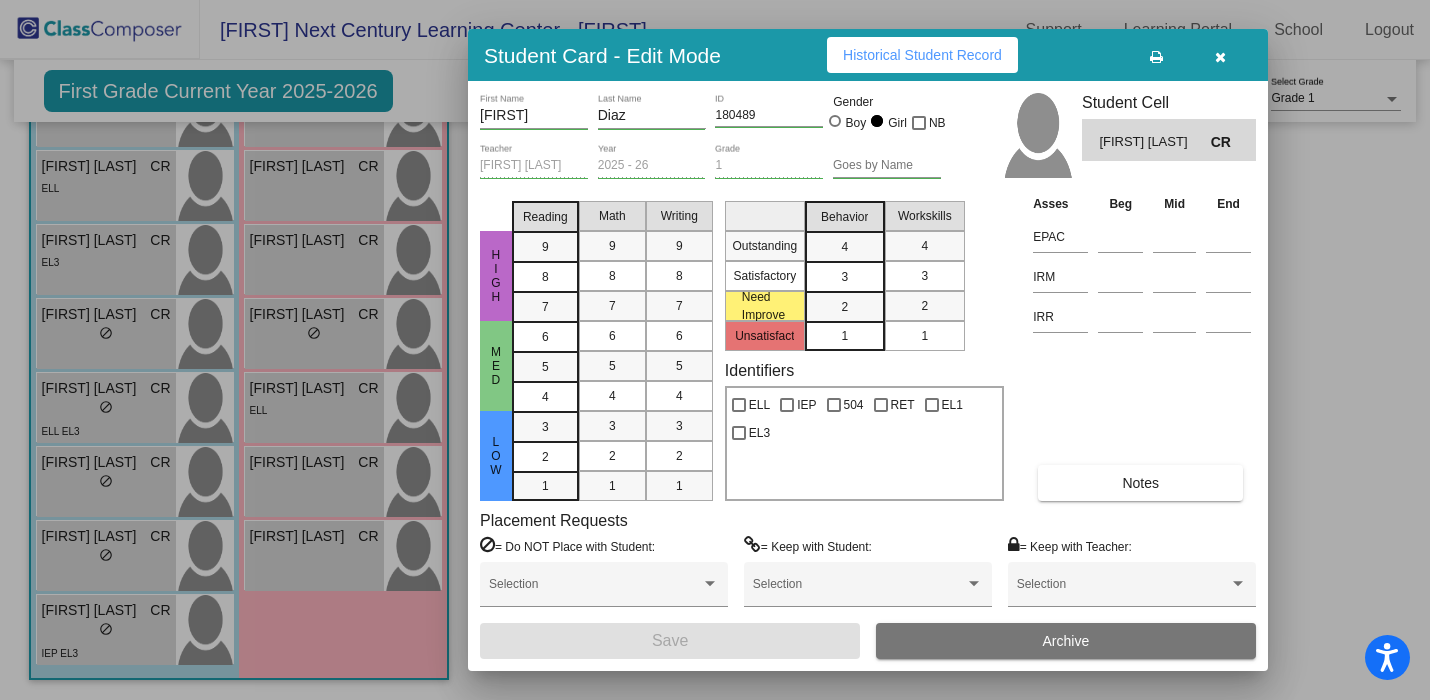 click on "Notes" at bounding box center (1140, 483) 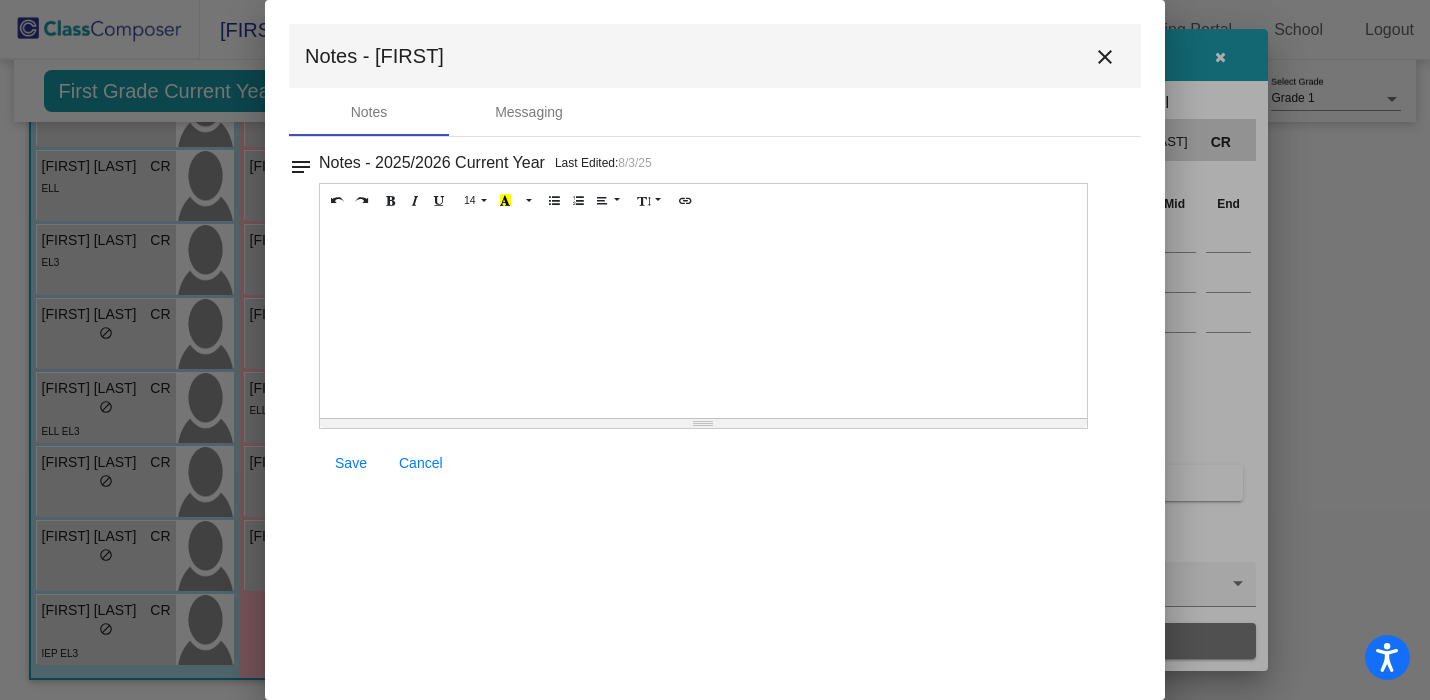 scroll, scrollTop: 0, scrollLeft: 0, axis: both 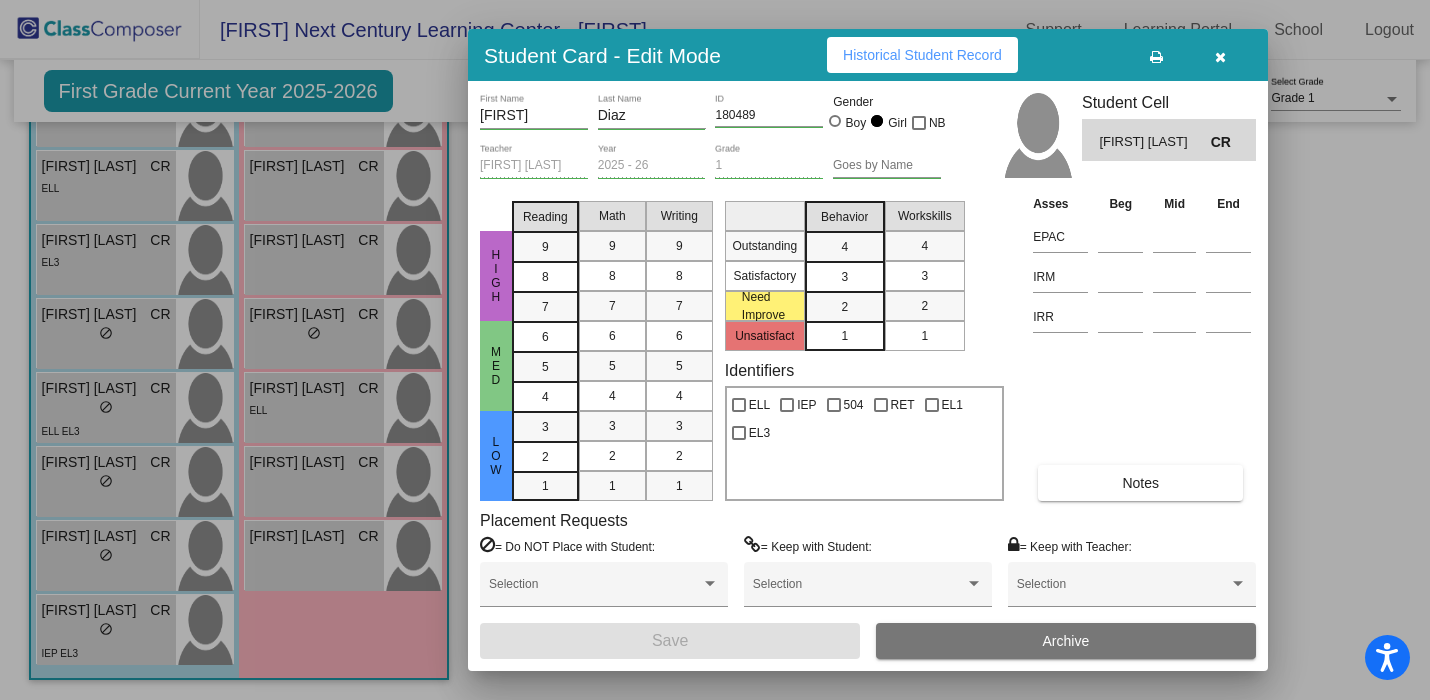 click on "Historical Student Record" at bounding box center [922, 55] 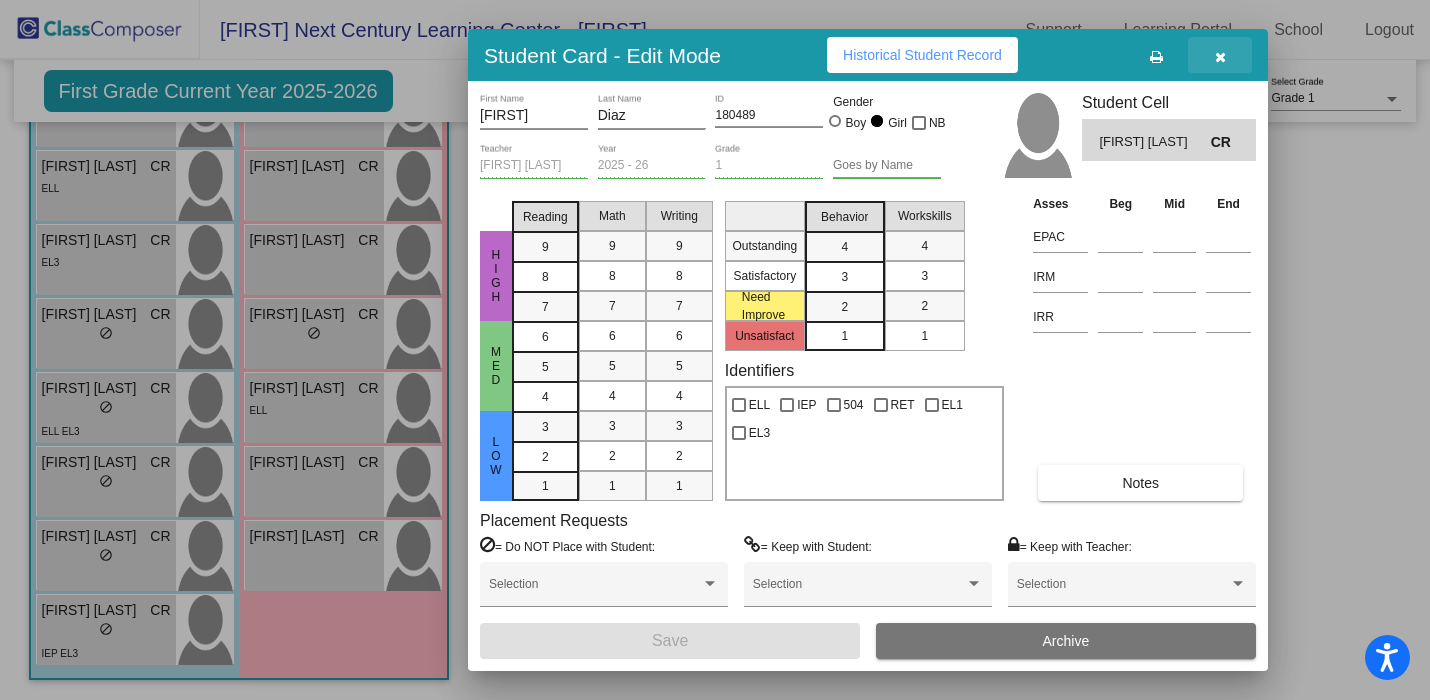 click at bounding box center [1220, 55] 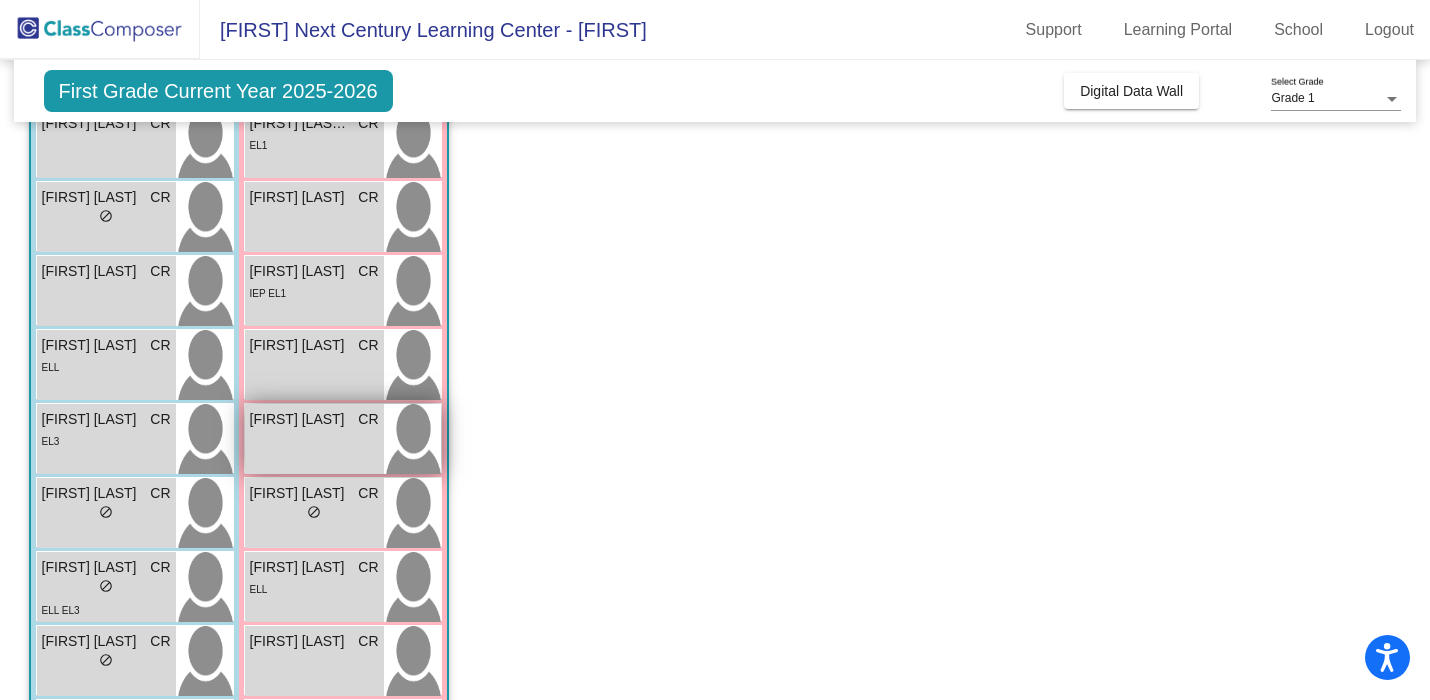 scroll, scrollTop: 211, scrollLeft: 0, axis: vertical 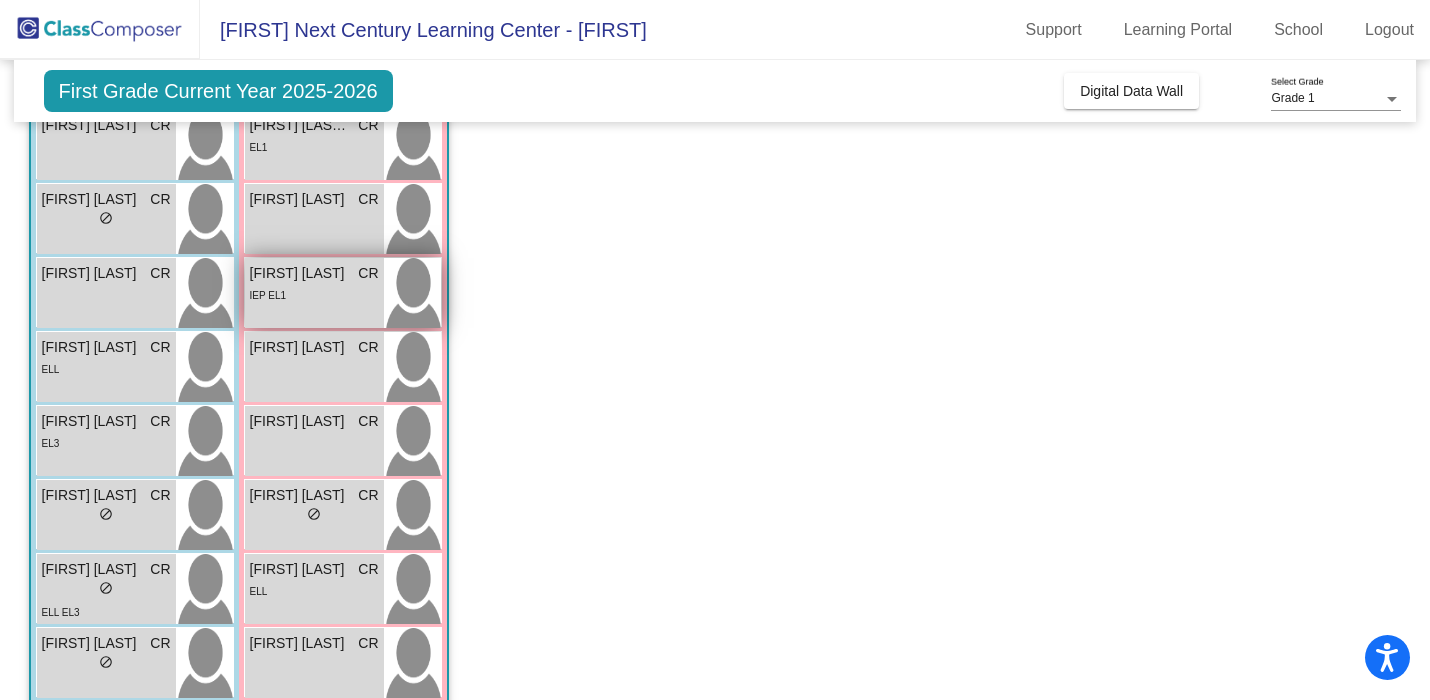 click on "IEP EL1" at bounding box center [314, 294] 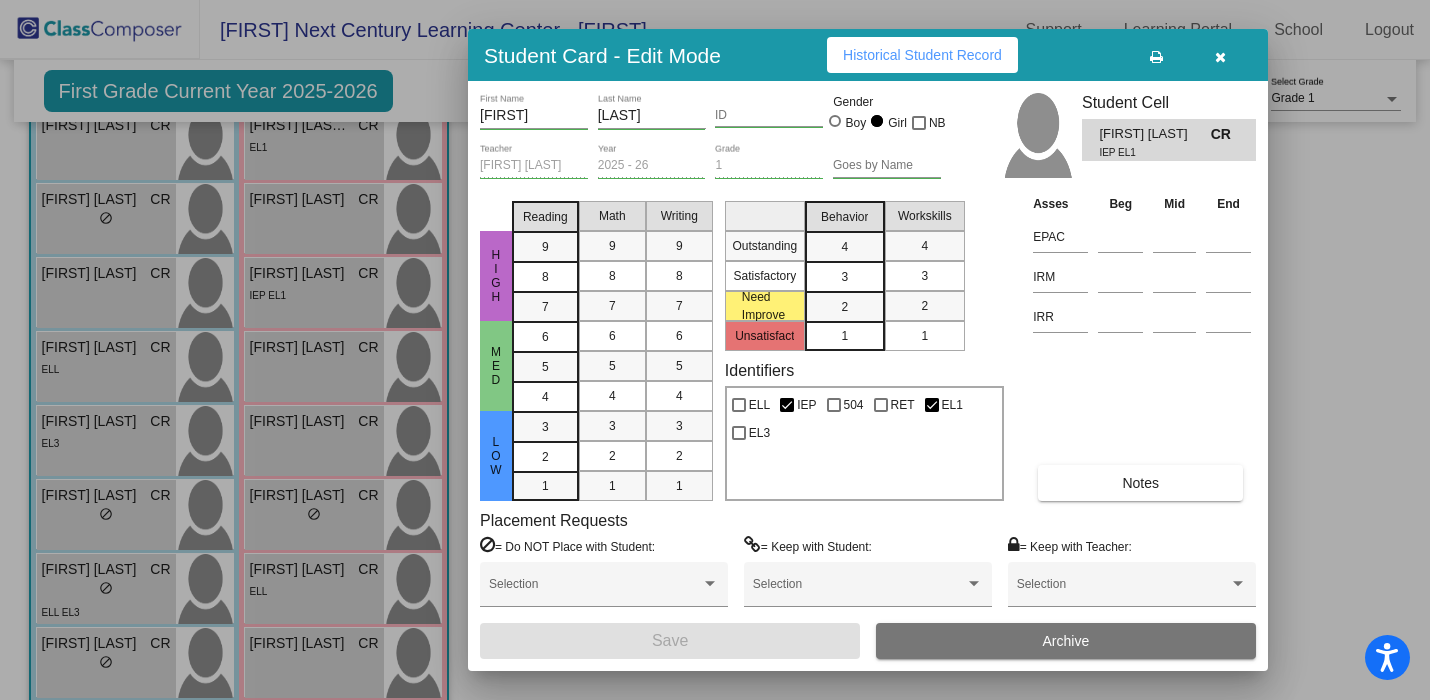 click on "Notes" at bounding box center (1140, 483) 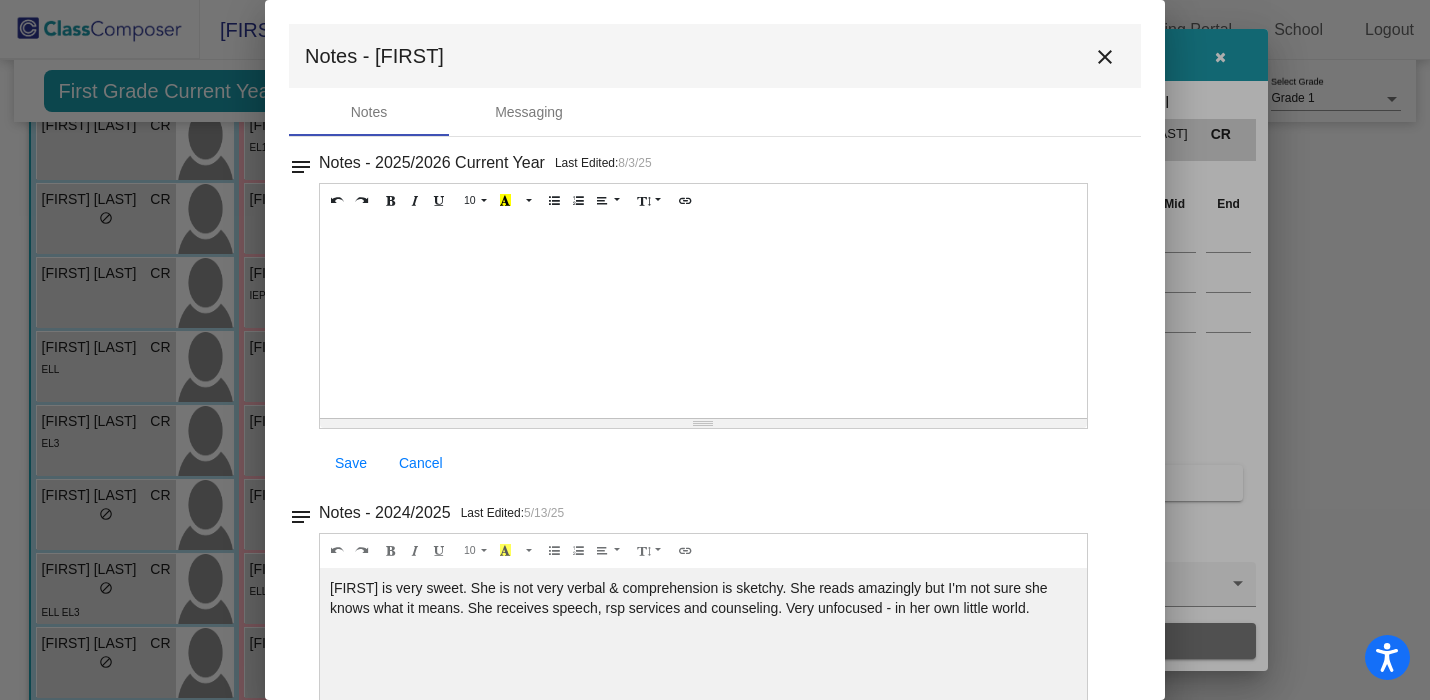 scroll, scrollTop: 0, scrollLeft: 0, axis: both 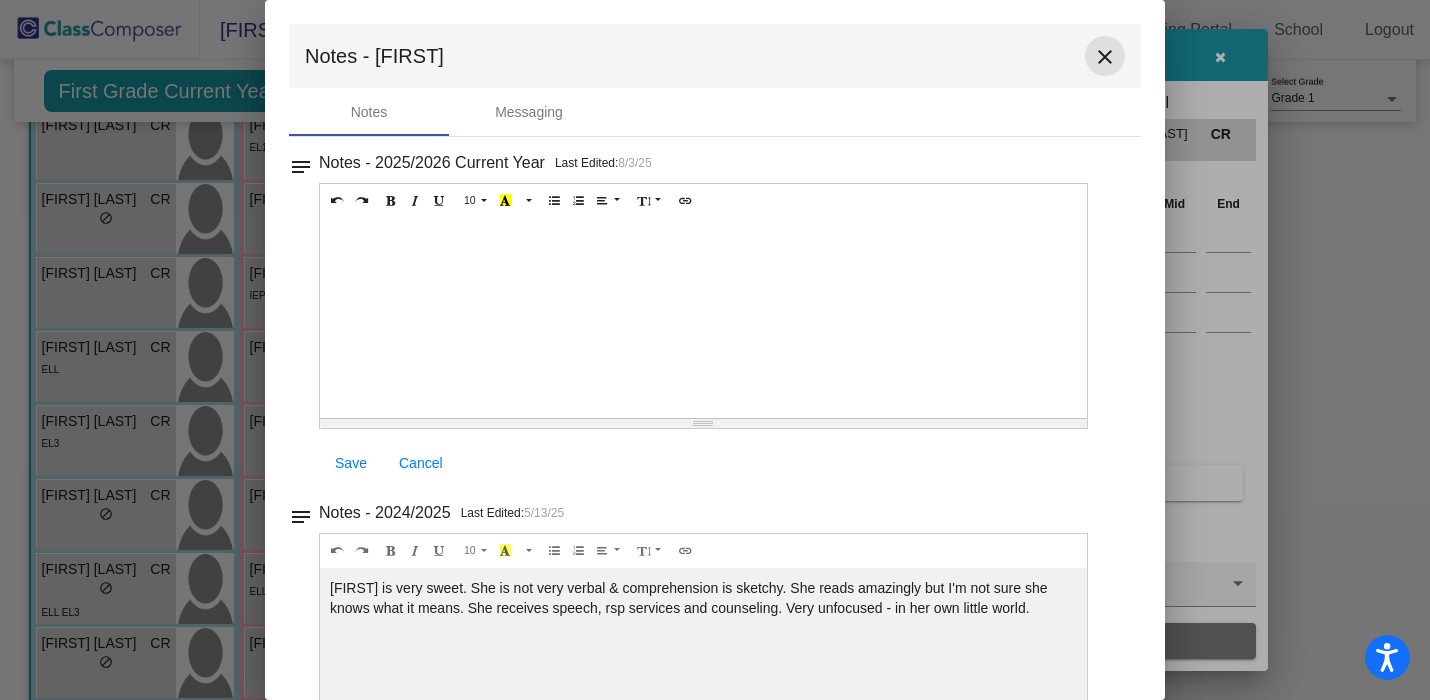 click on "close" at bounding box center [1105, 57] 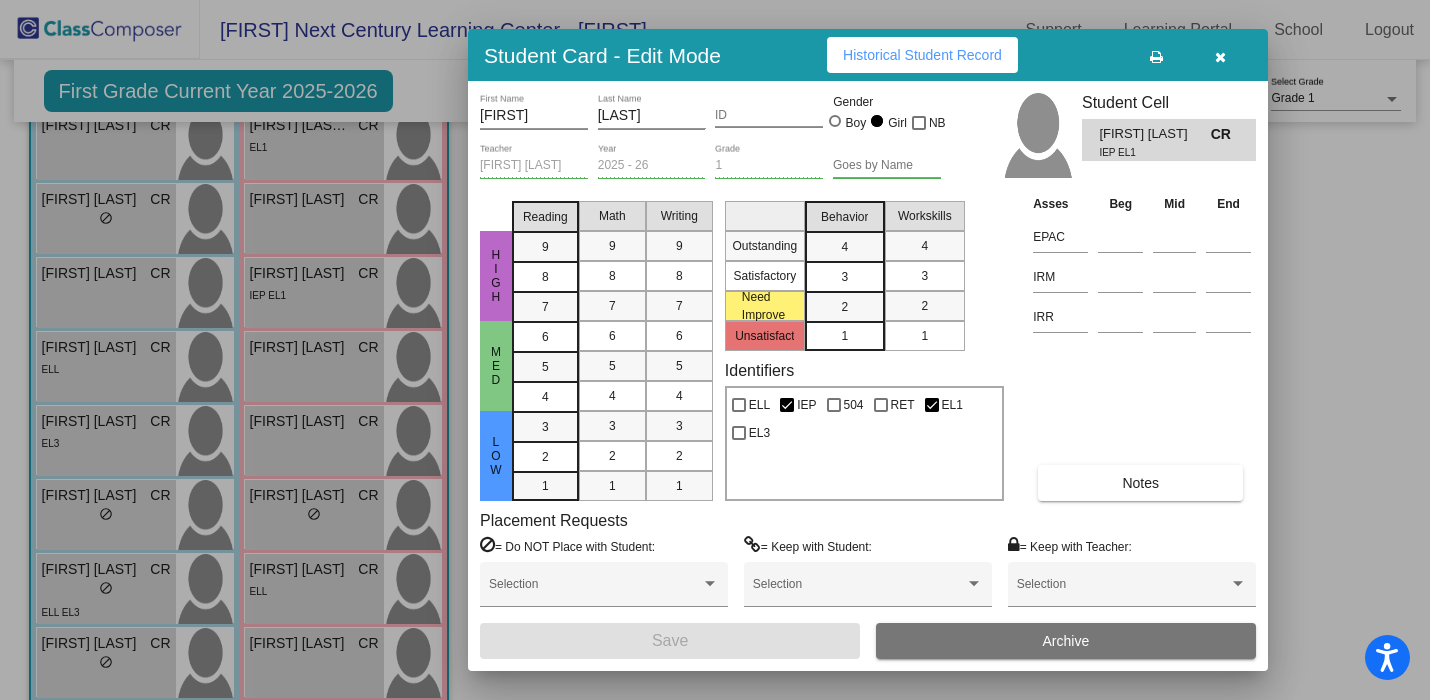 click on "Historical Student Record" at bounding box center (922, 55) 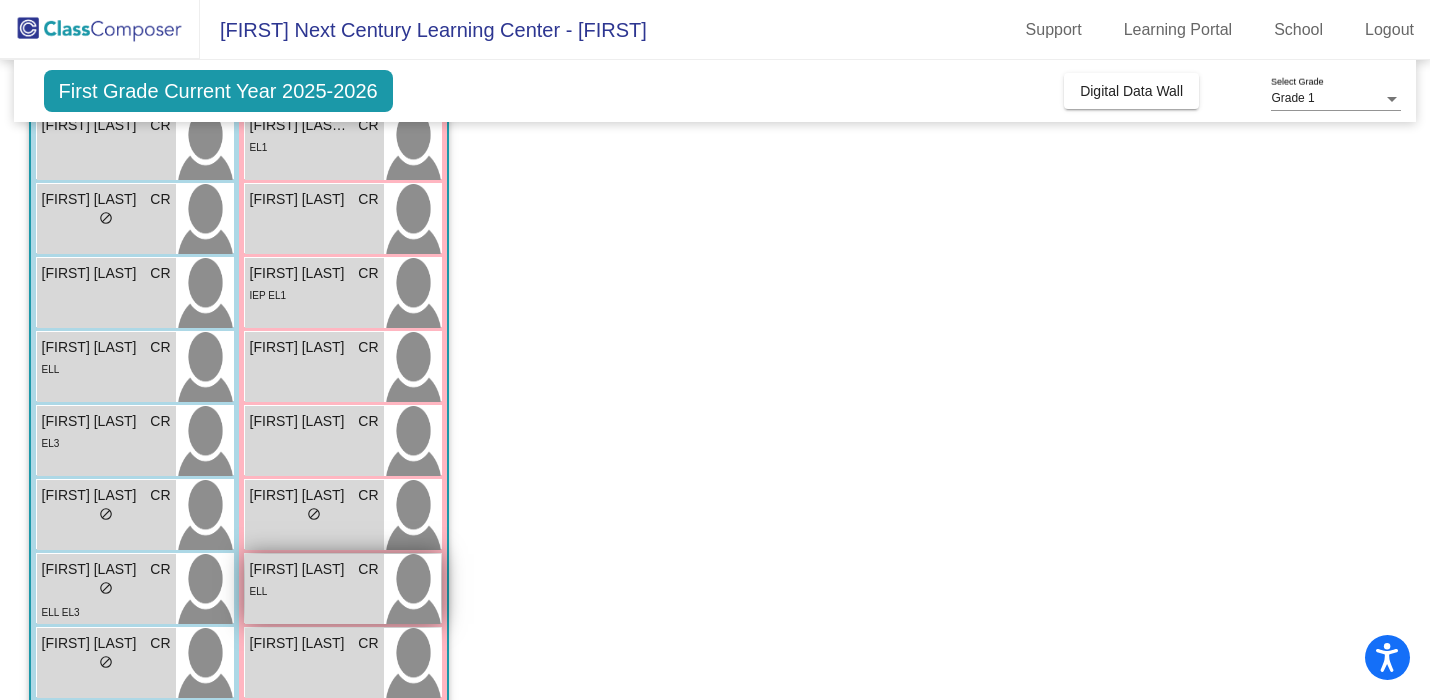 scroll, scrollTop: 392, scrollLeft: 0, axis: vertical 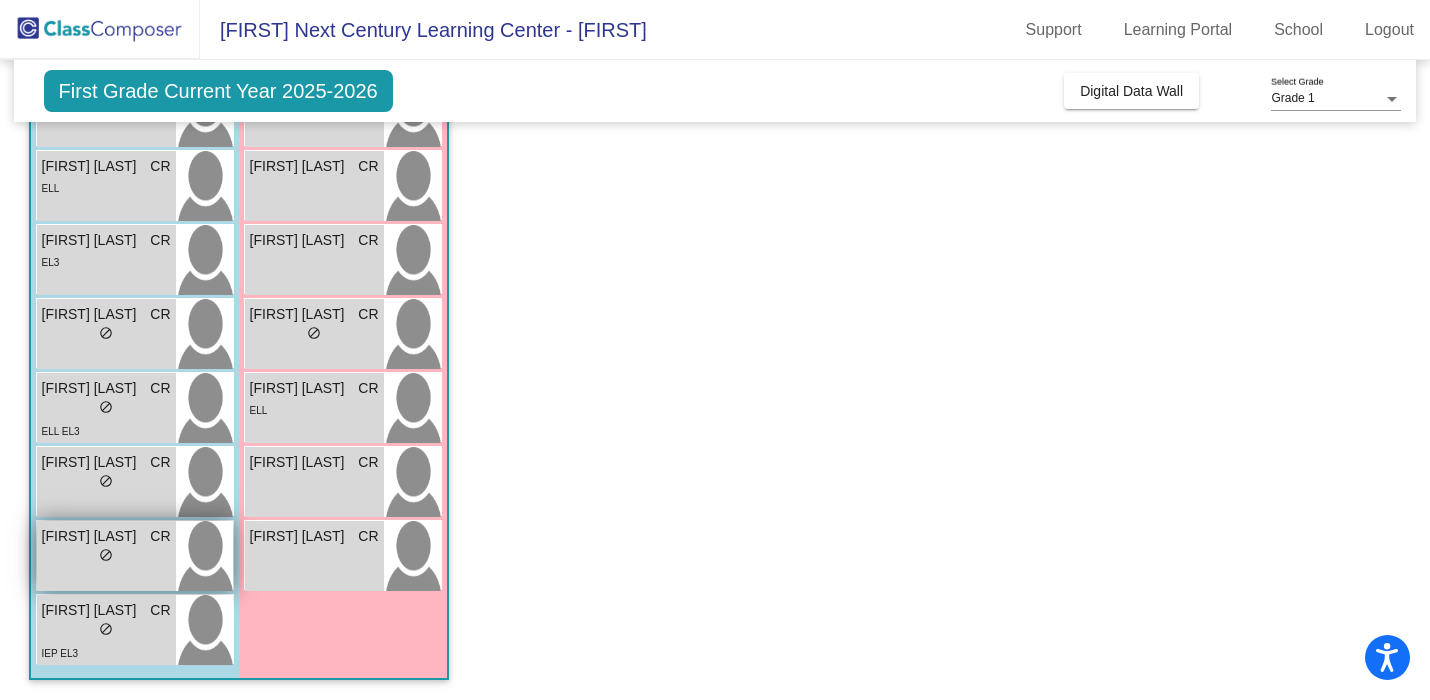 click on "do_not_disturb_alt" at bounding box center [106, 555] 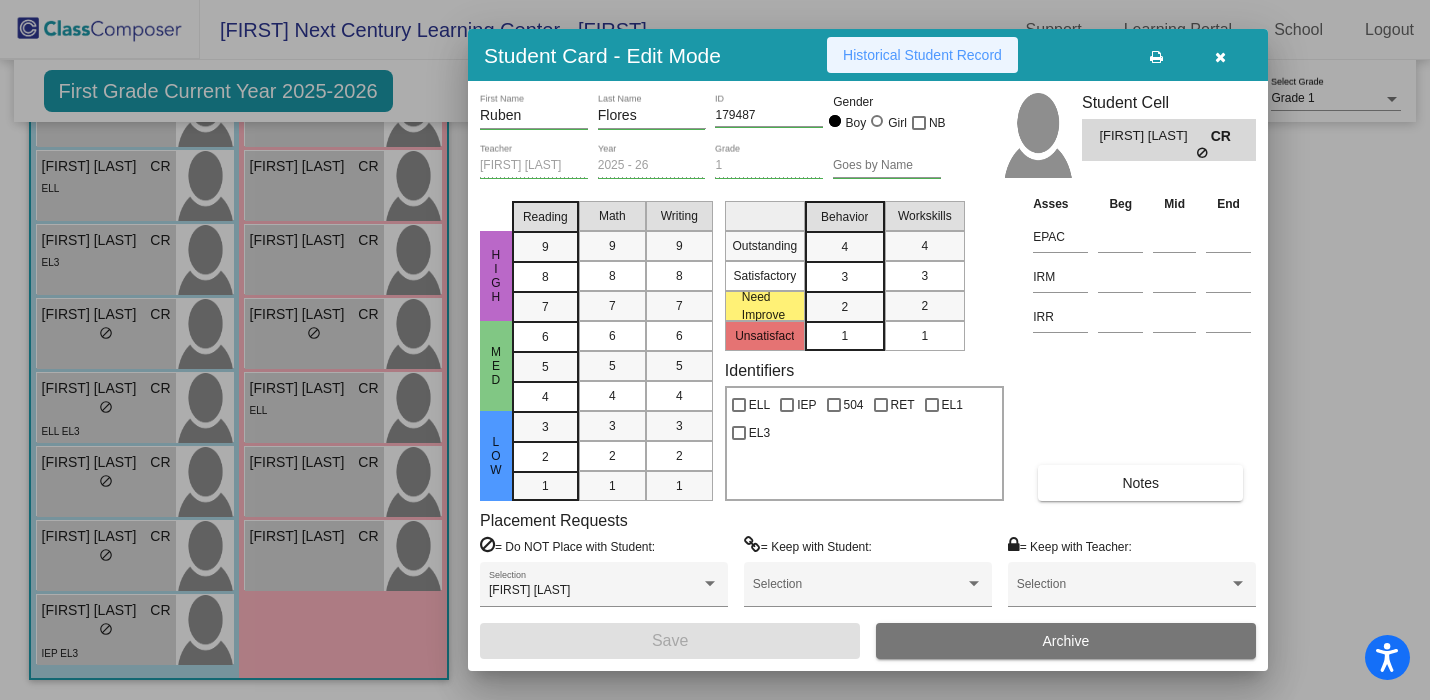 click on "Historical Student Record" at bounding box center (922, 55) 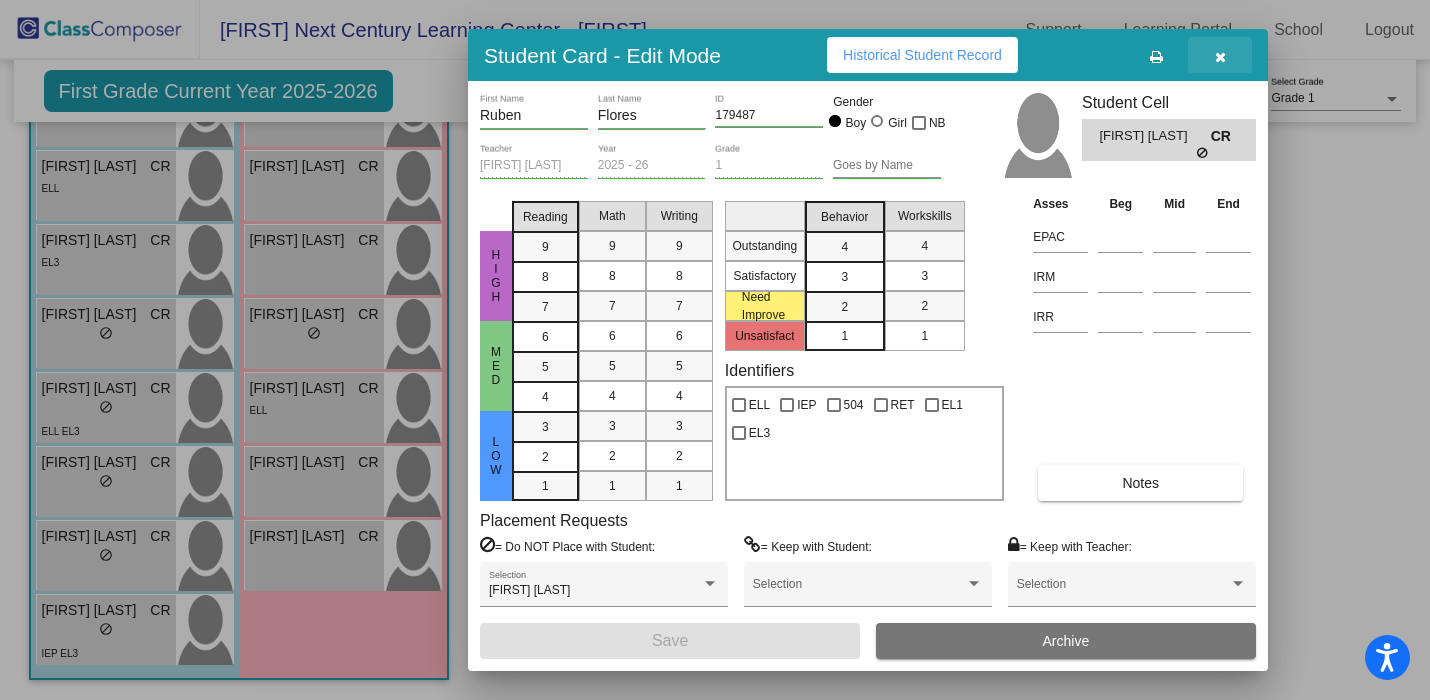 click at bounding box center [1220, 57] 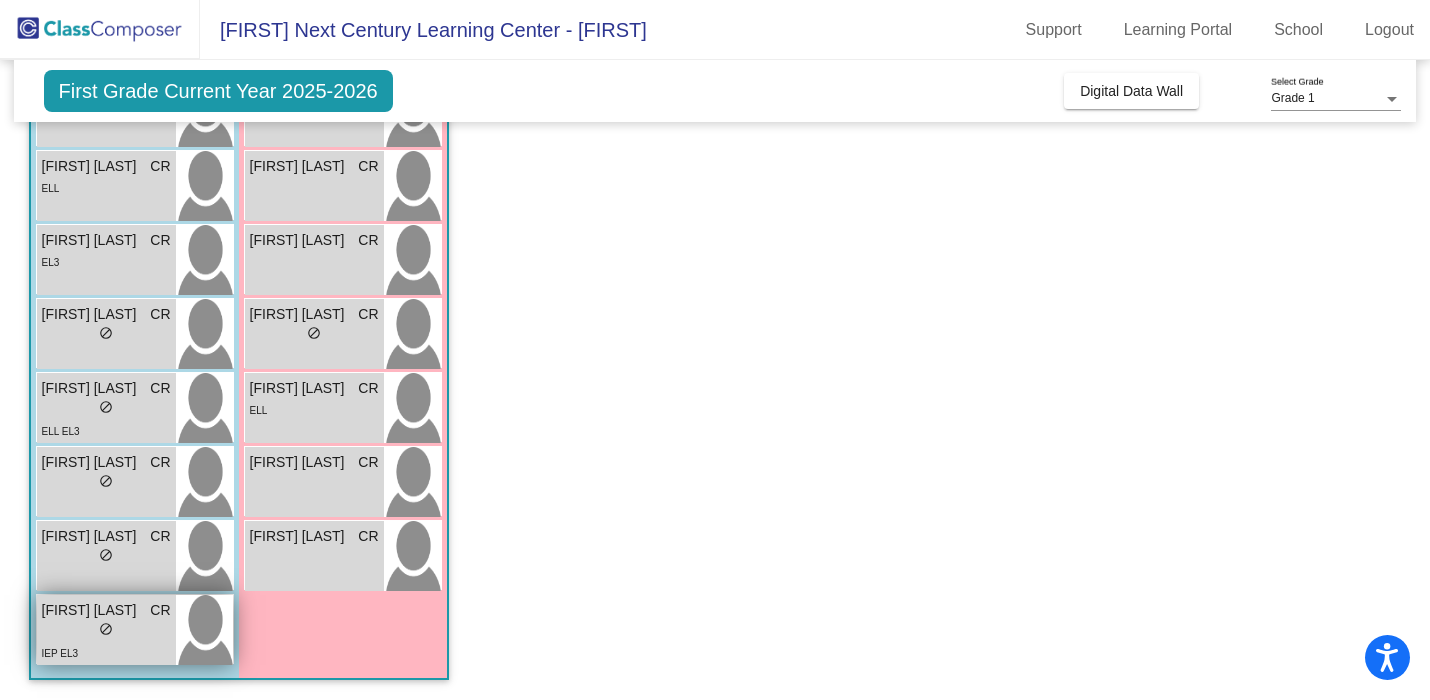 click on "lock do_not_disturb_alt" at bounding box center [106, 631] 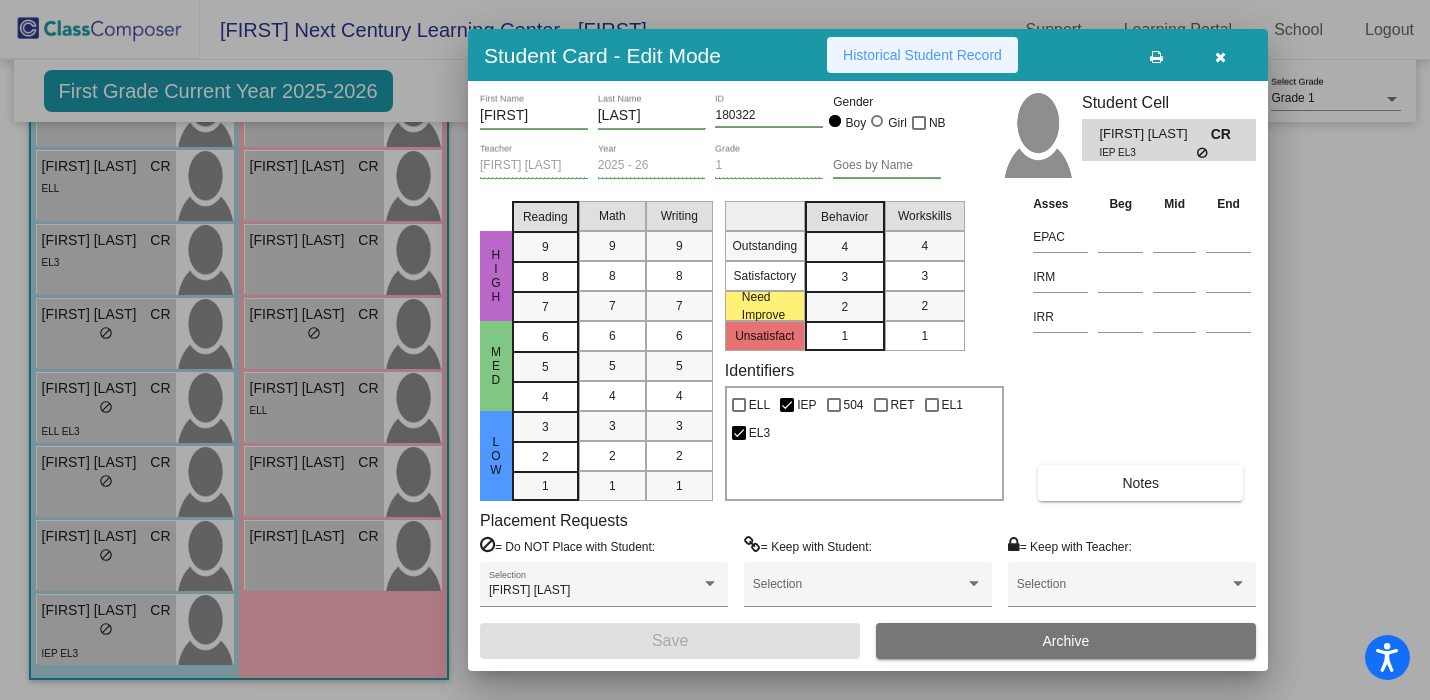 click on "Historical Student Record" at bounding box center [922, 55] 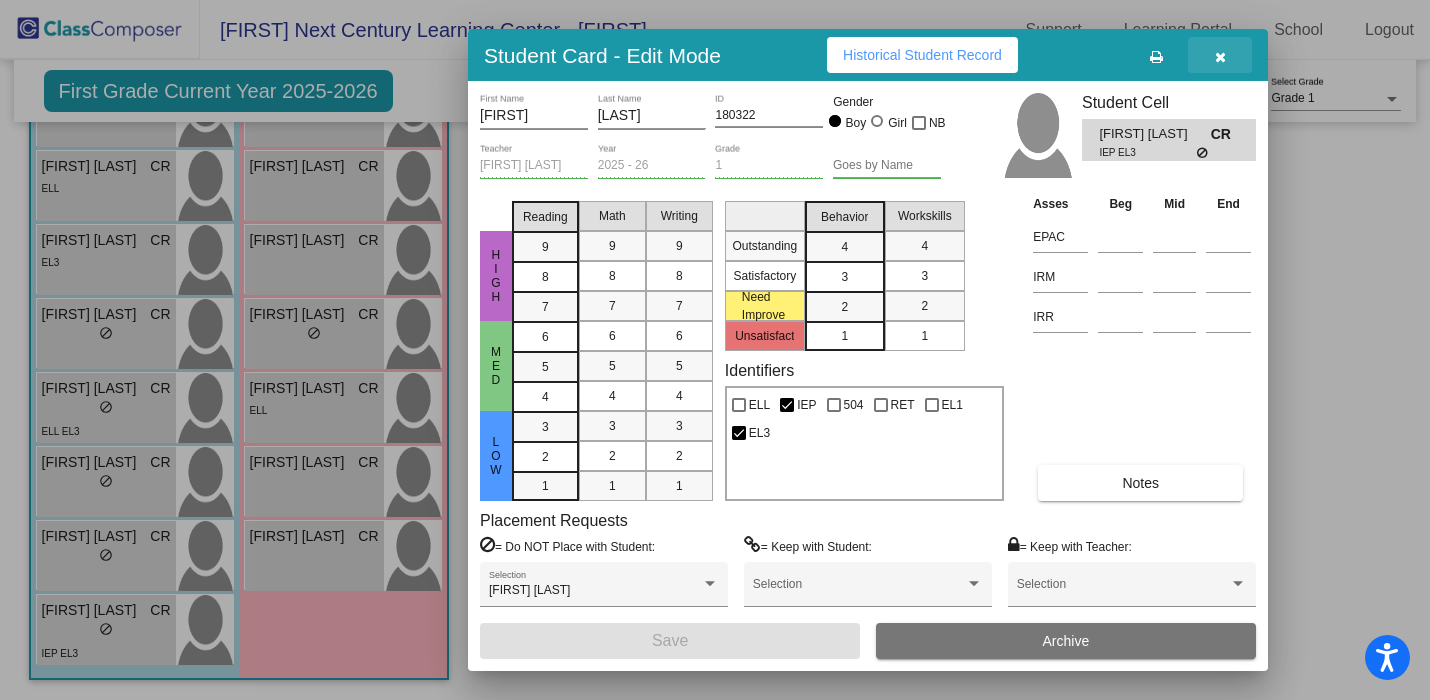 click at bounding box center [1220, 57] 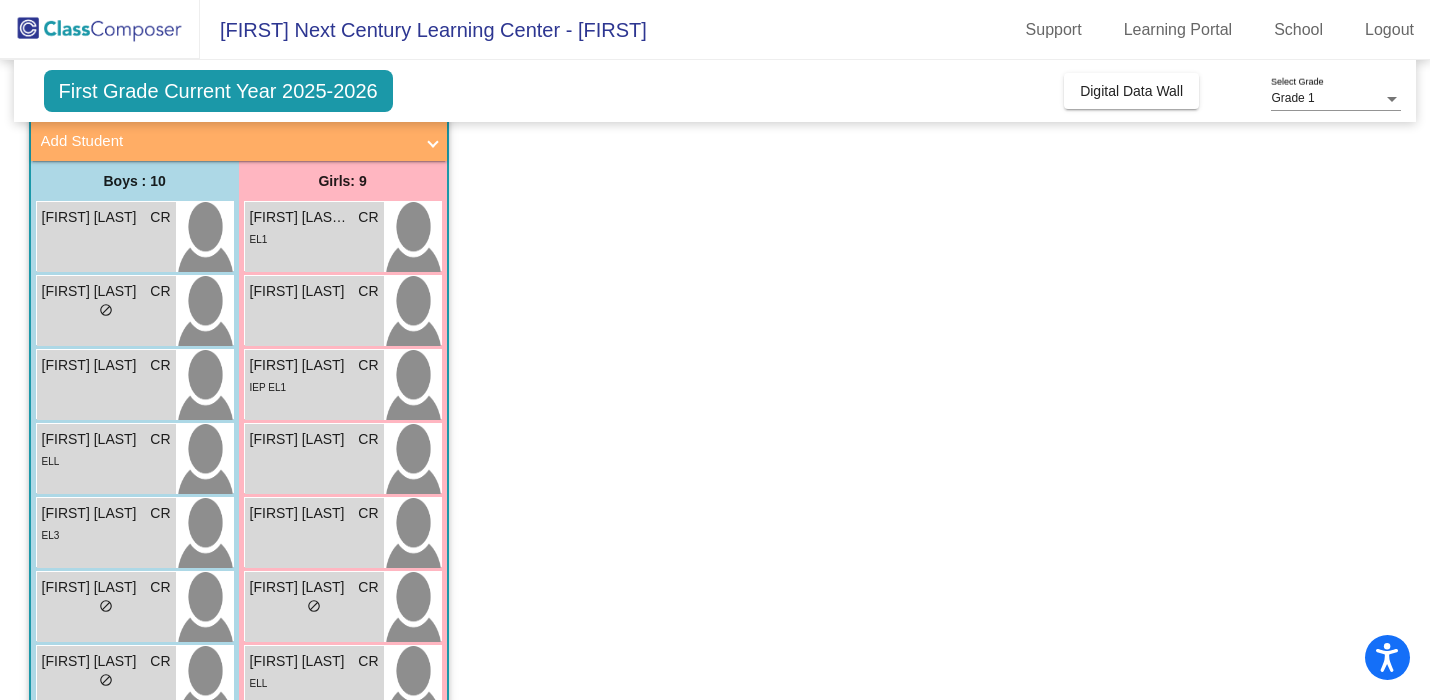 scroll, scrollTop: 115, scrollLeft: 0, axis: vertical 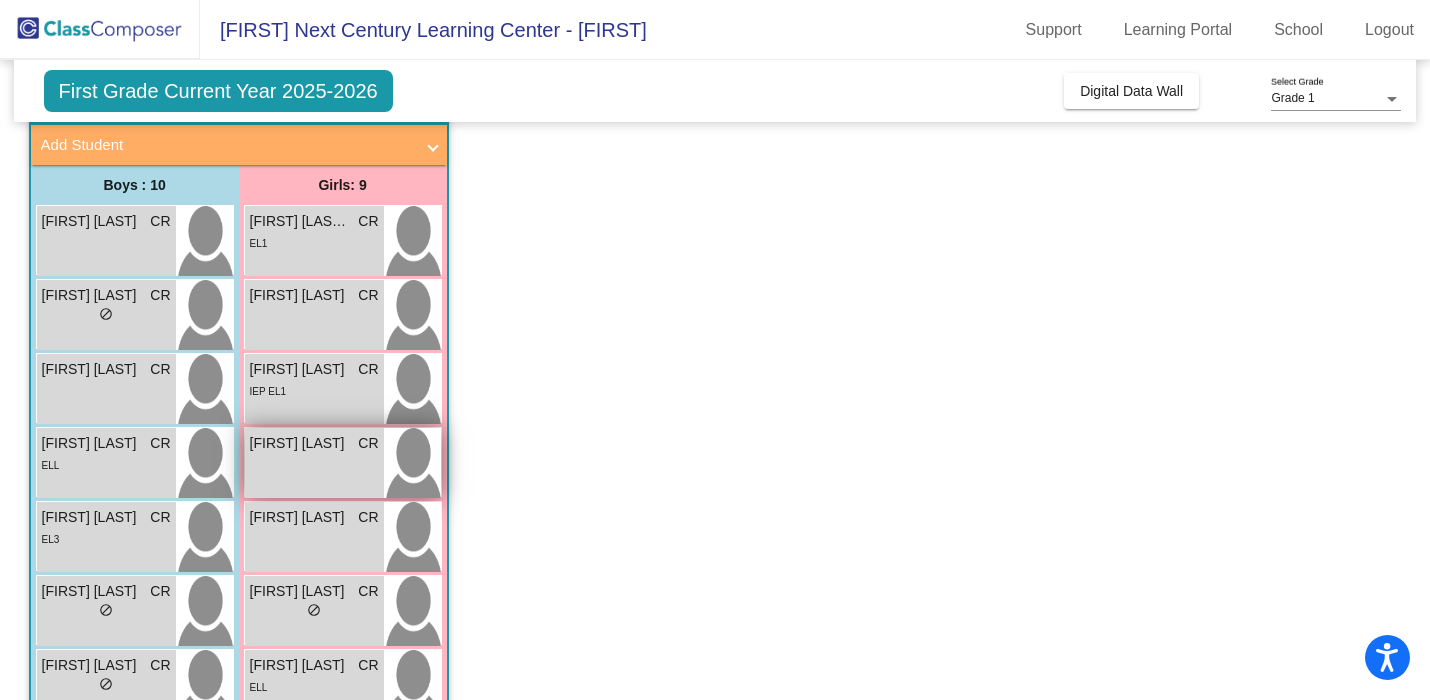 click on "[FIRST] [LAST] CR lock do_not_disturb_alt" at bounding box center [314, 463] 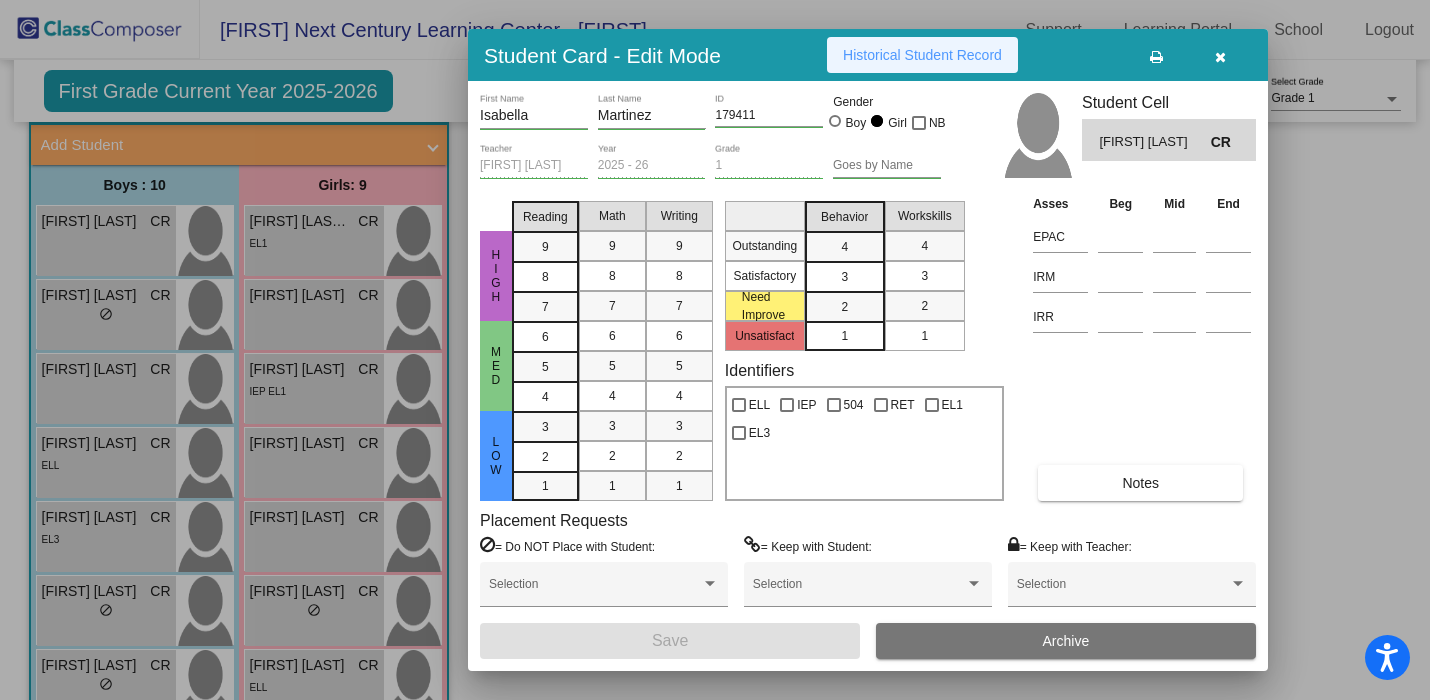 click on "Historical Student Record" at bounding box center [922, 55] 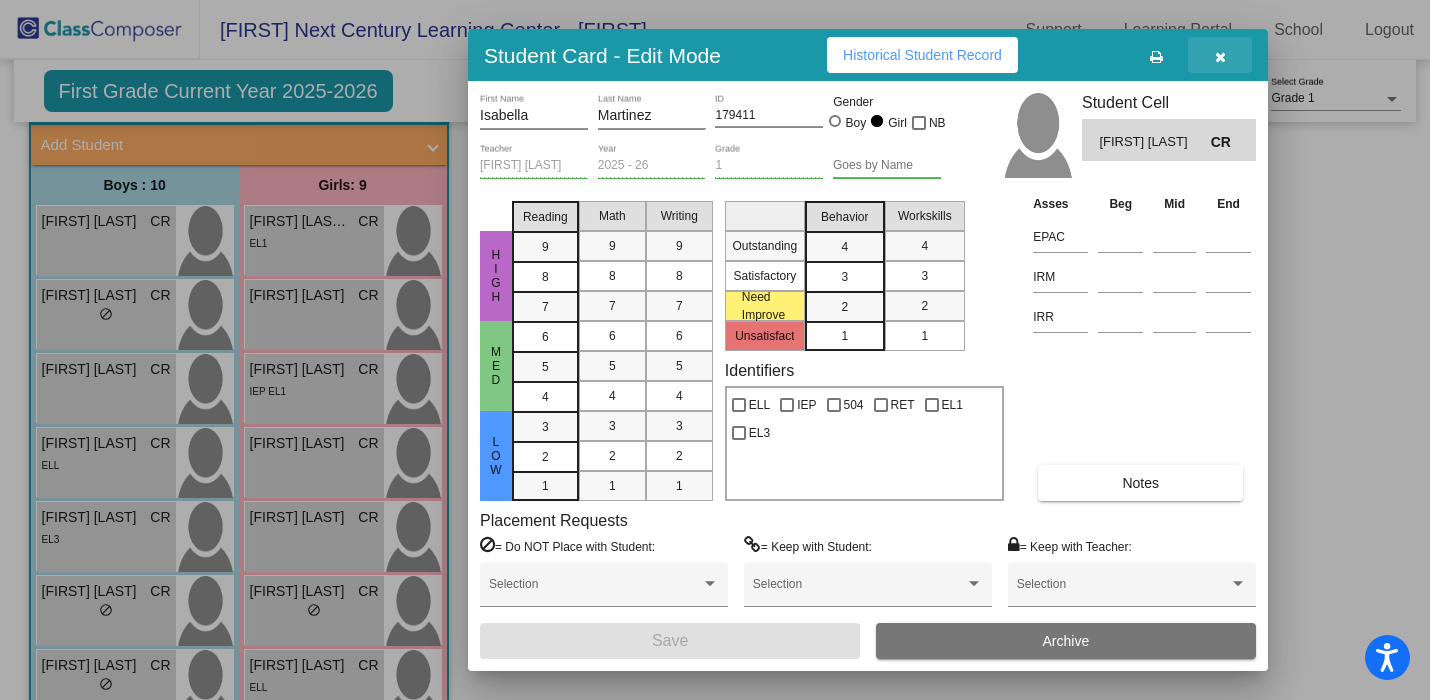 click at bounding box center (1220, 57) 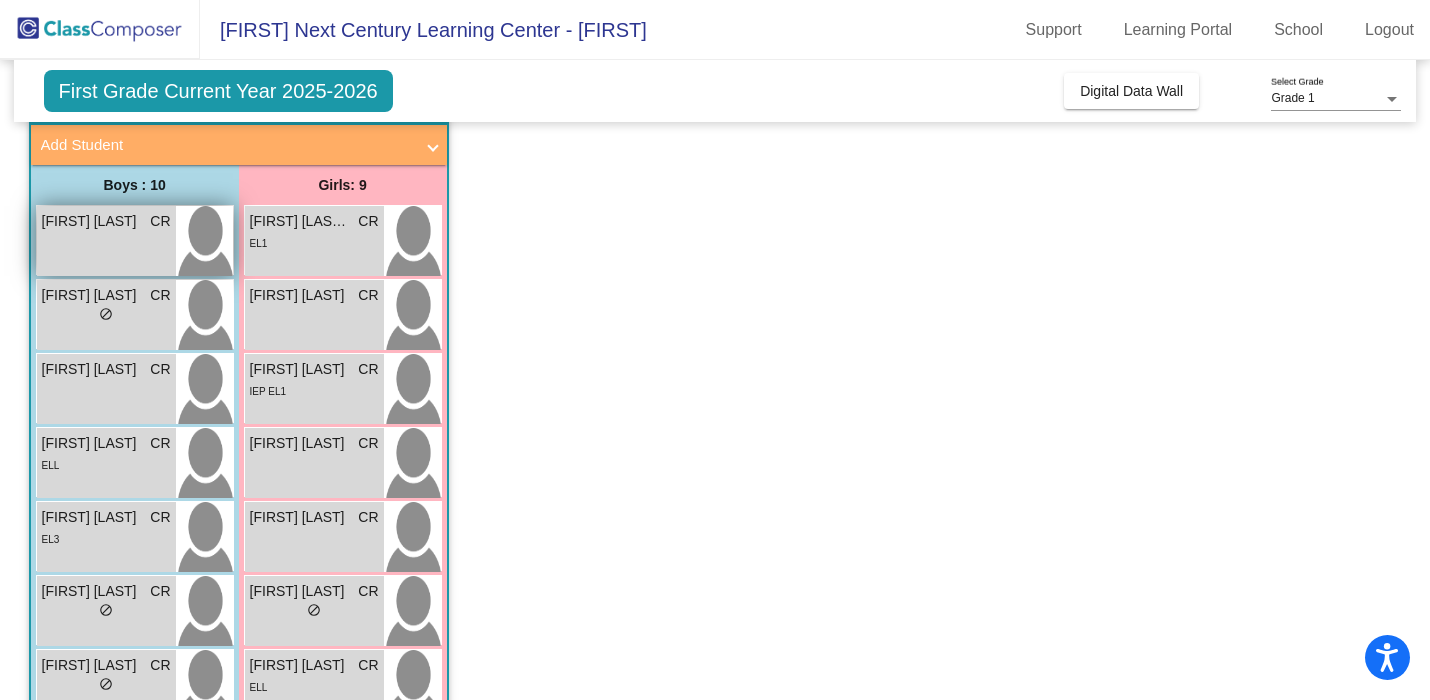 click on "[FIRST] [LAST] CR lock do_not_disturb_alt" at bounding box center [106, 241] 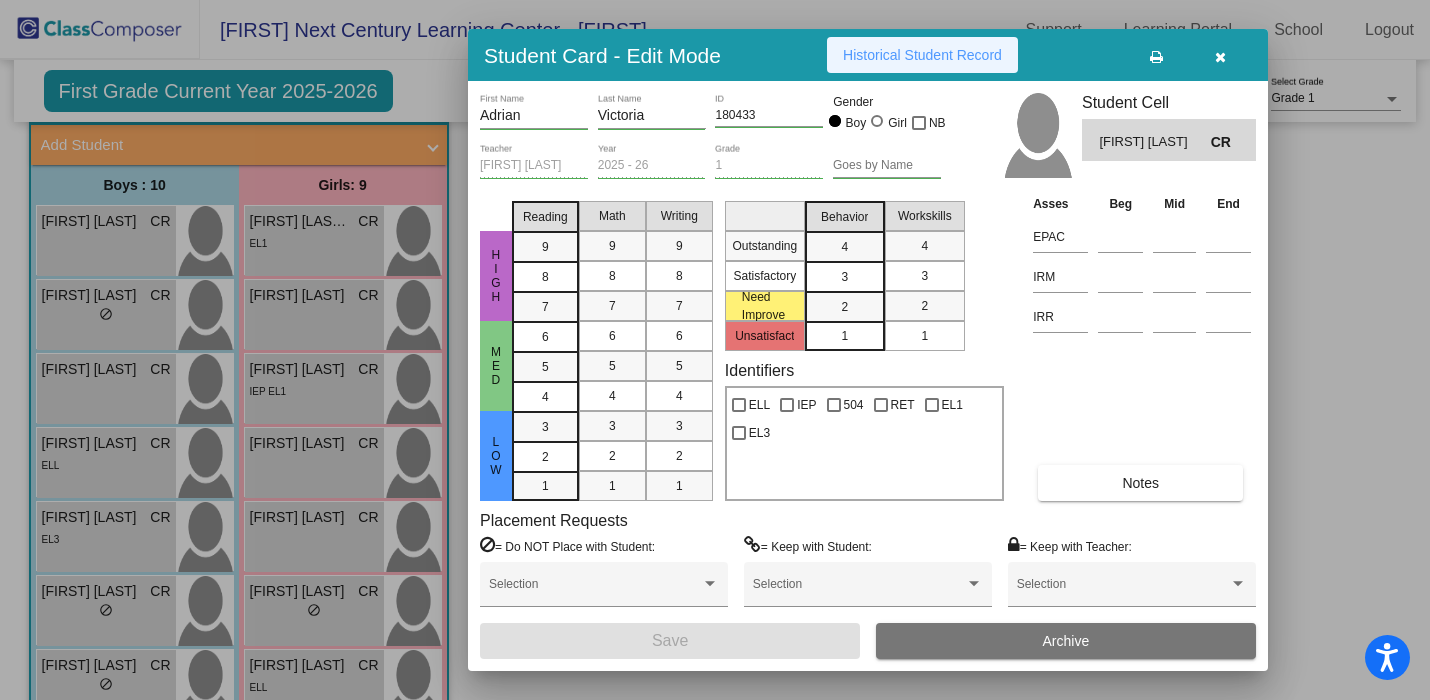 click on "Historical Student Record" at bounding box center (922, 55) 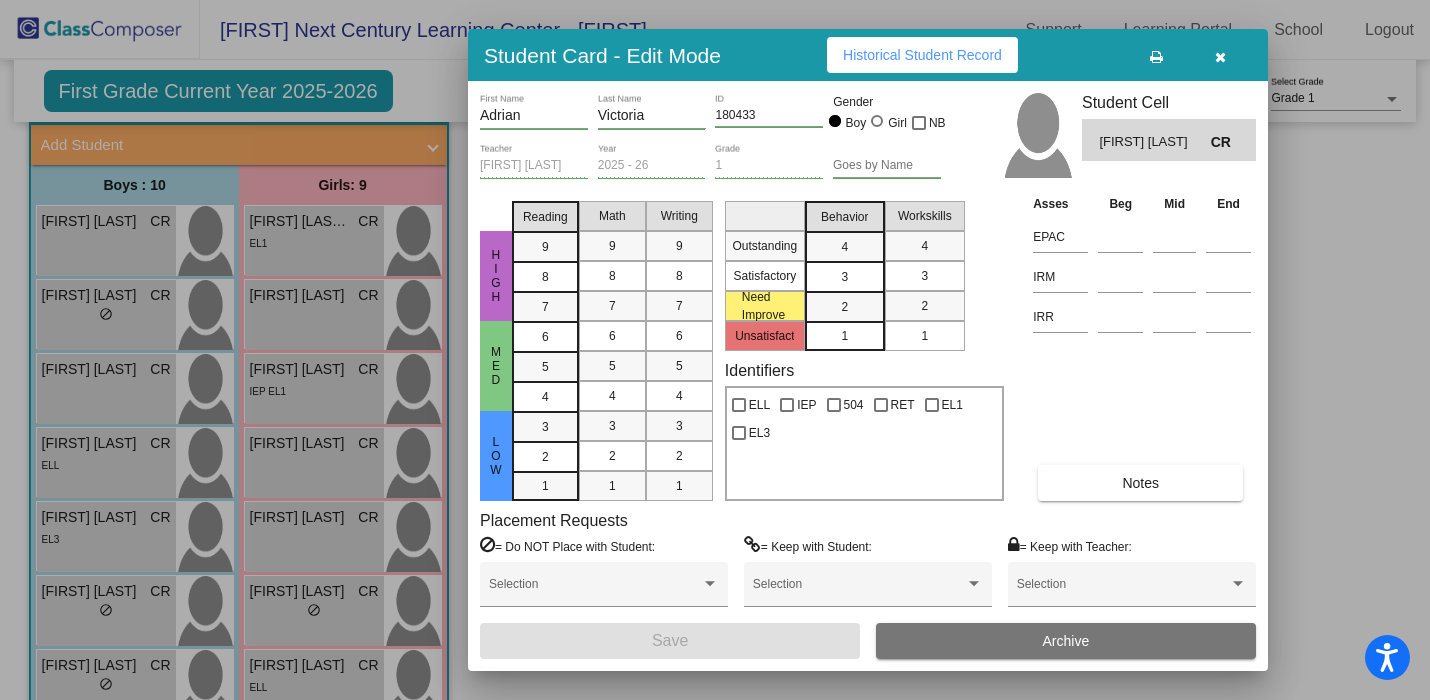 click at bounding box center [715, 350] 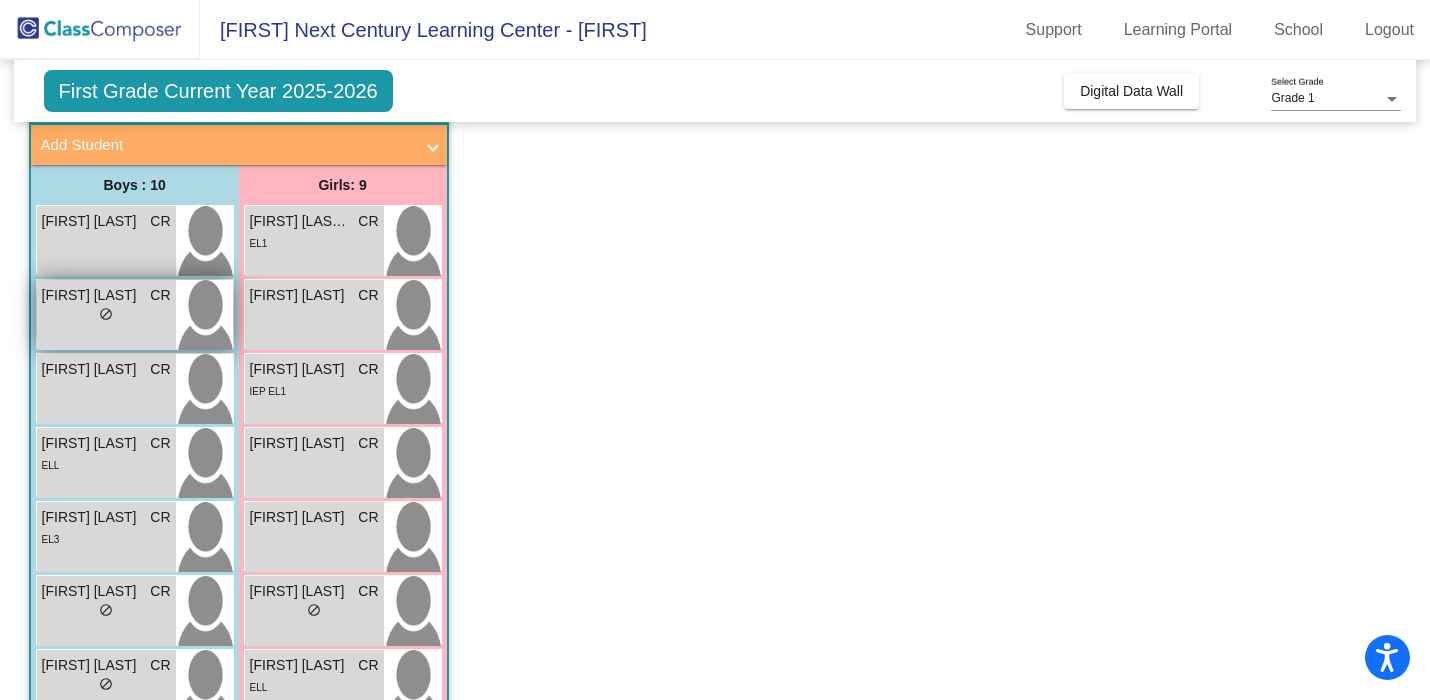 click on "[FIRST] [LAST] CR lock do_not_disturb_alt" at bounding box center (106, 315) 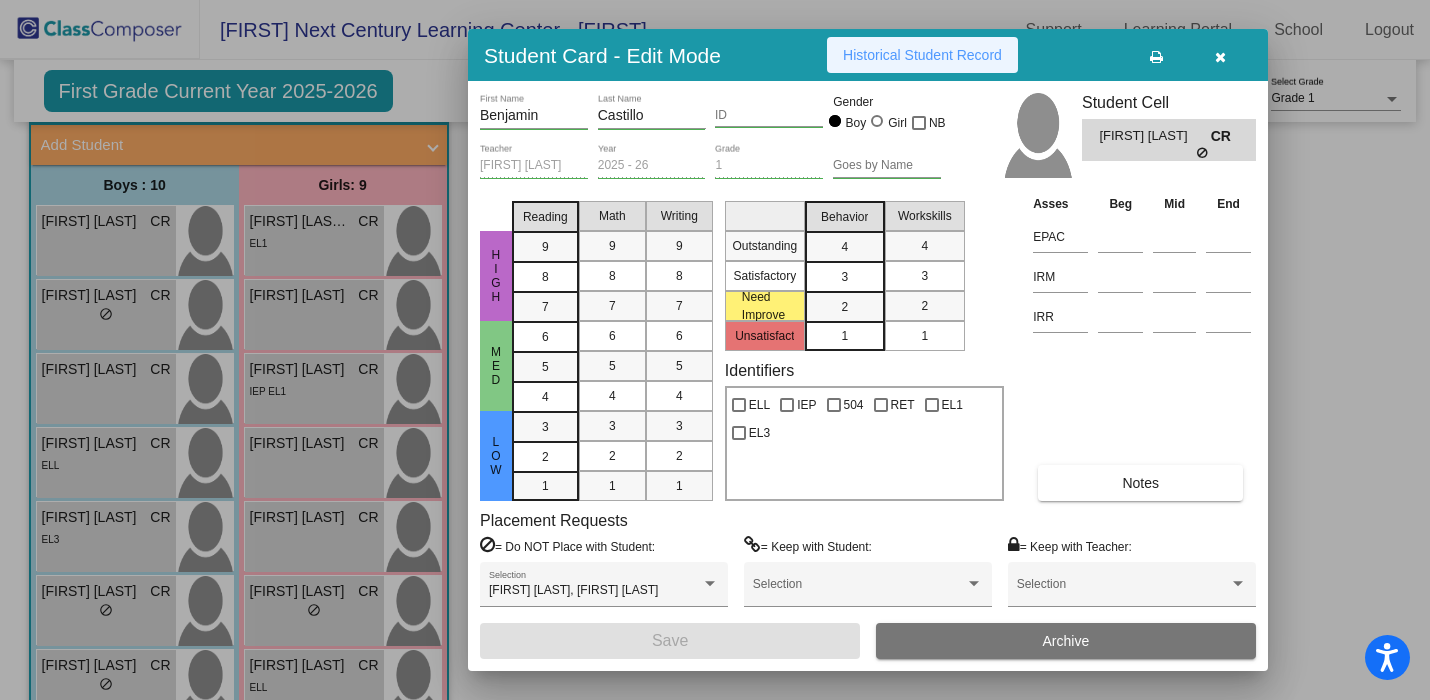 click on "Historical Student Record" at bounding box center [922, 55] 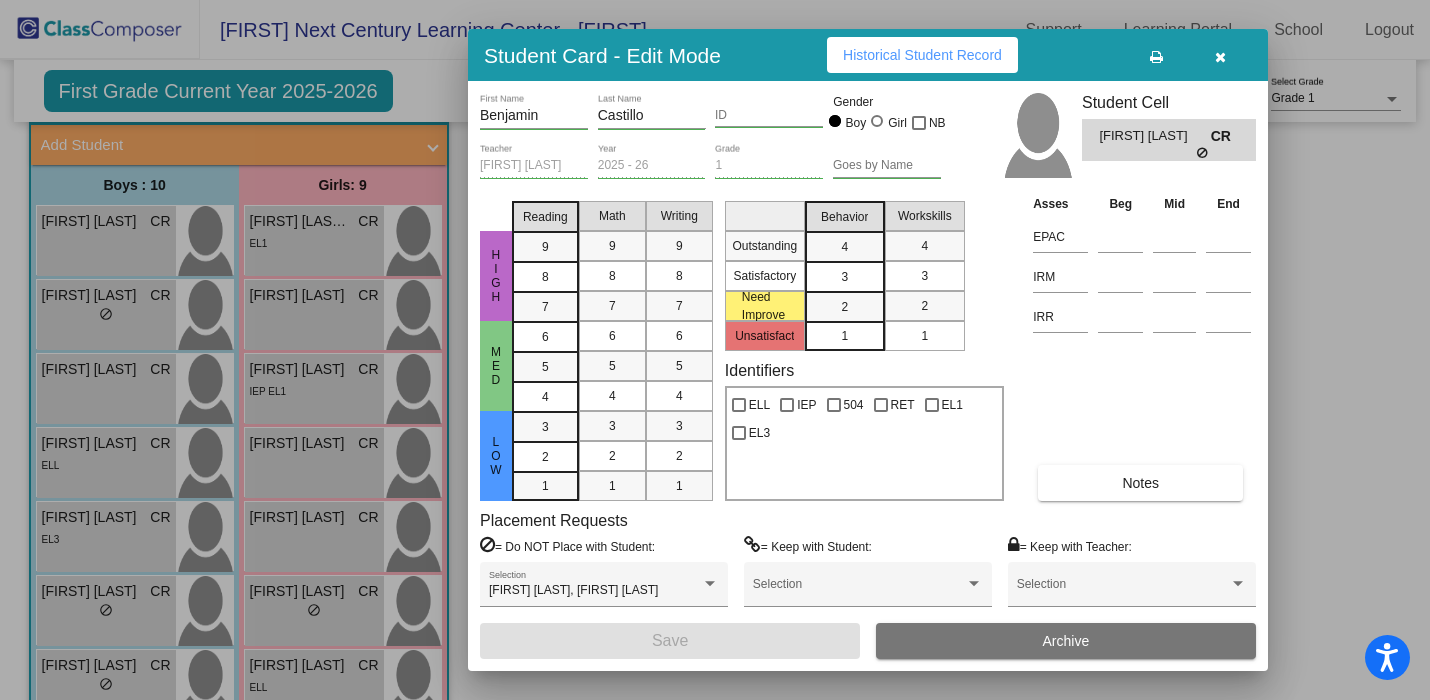 click at bounding box center (715, 350) 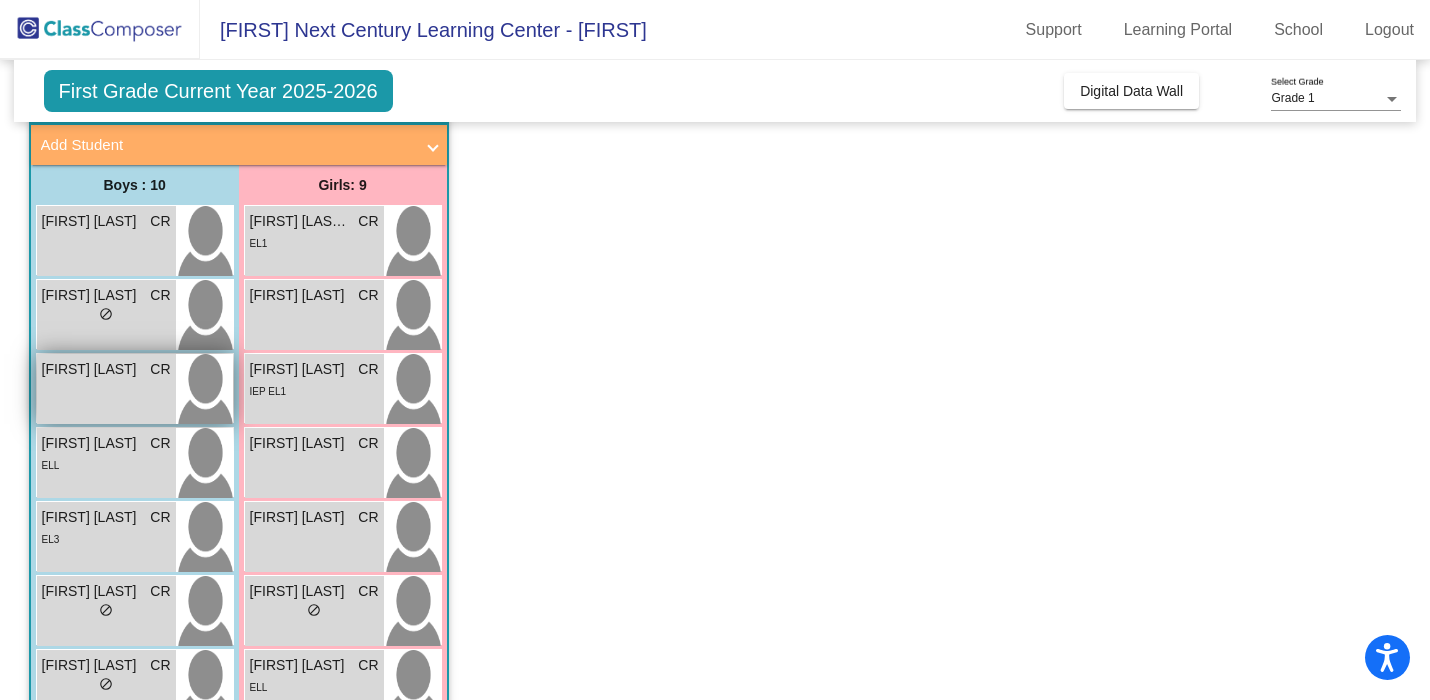 click on "[FIRST] [LAST] CR lock do_not_disturb_alt" at bounding box center (106, 389) 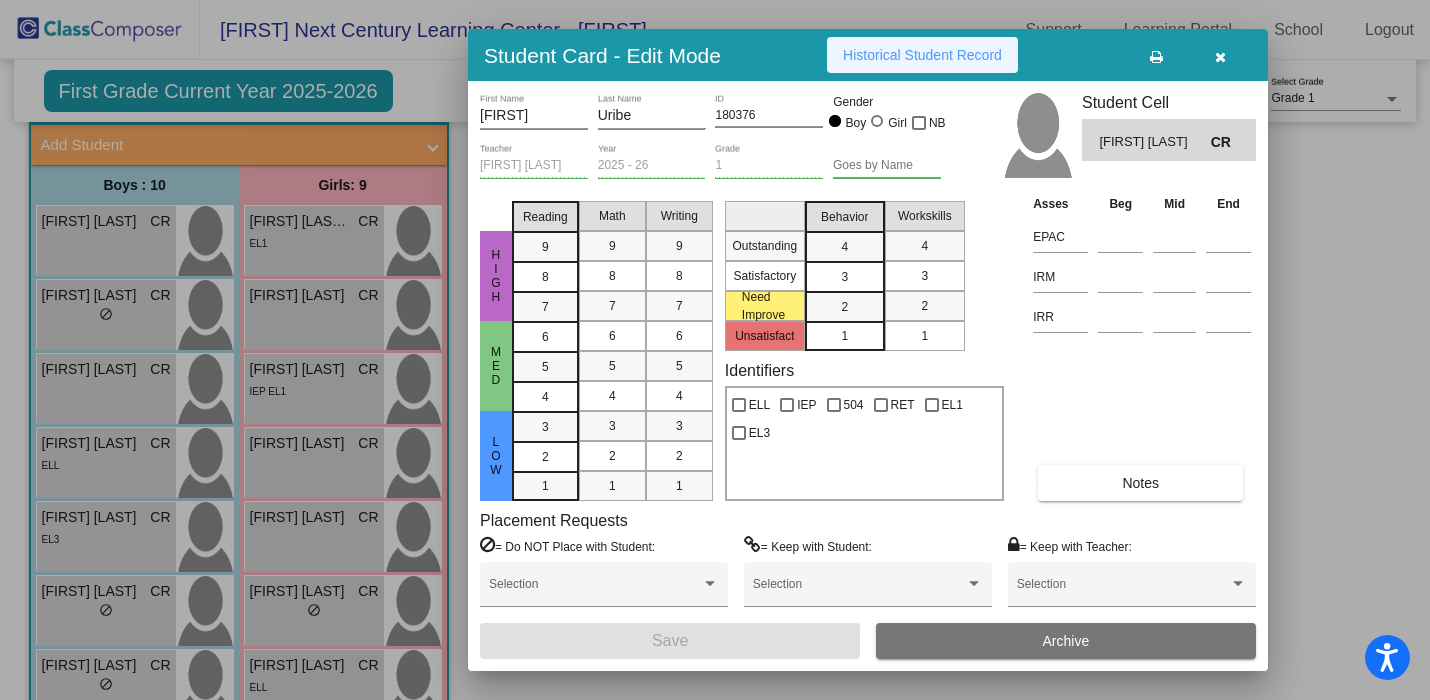 click on "Historical Student Record" at bounding box center (922, 55) 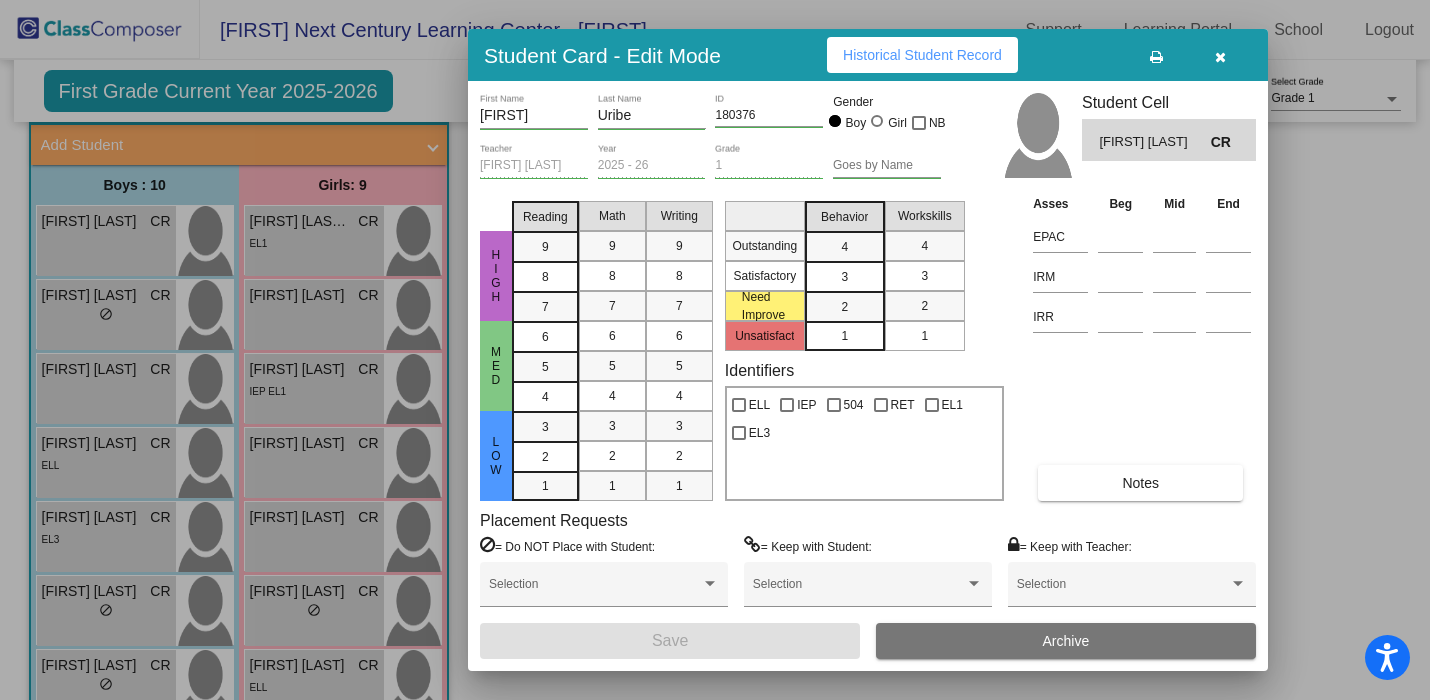 click at bounding box center [715, 350] 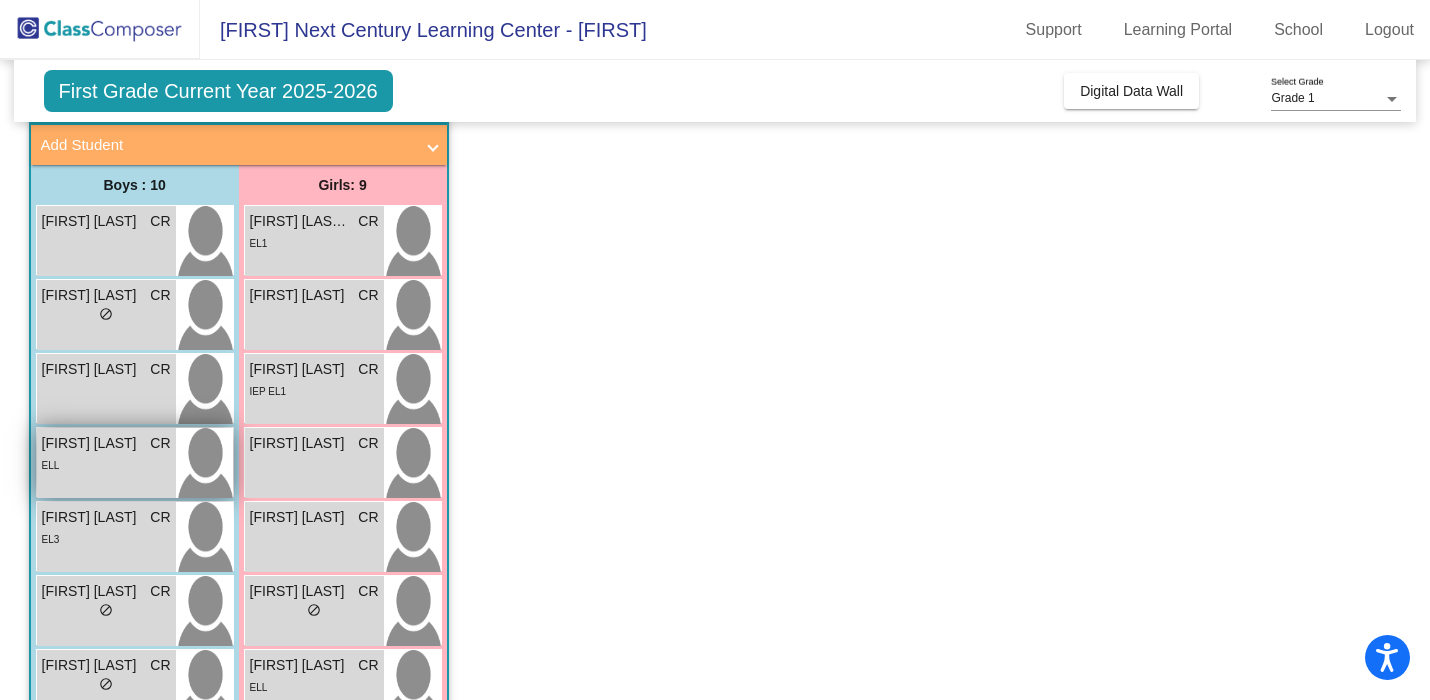 click on "[FIRST] [LAST]" at bounding box center [92, 443] 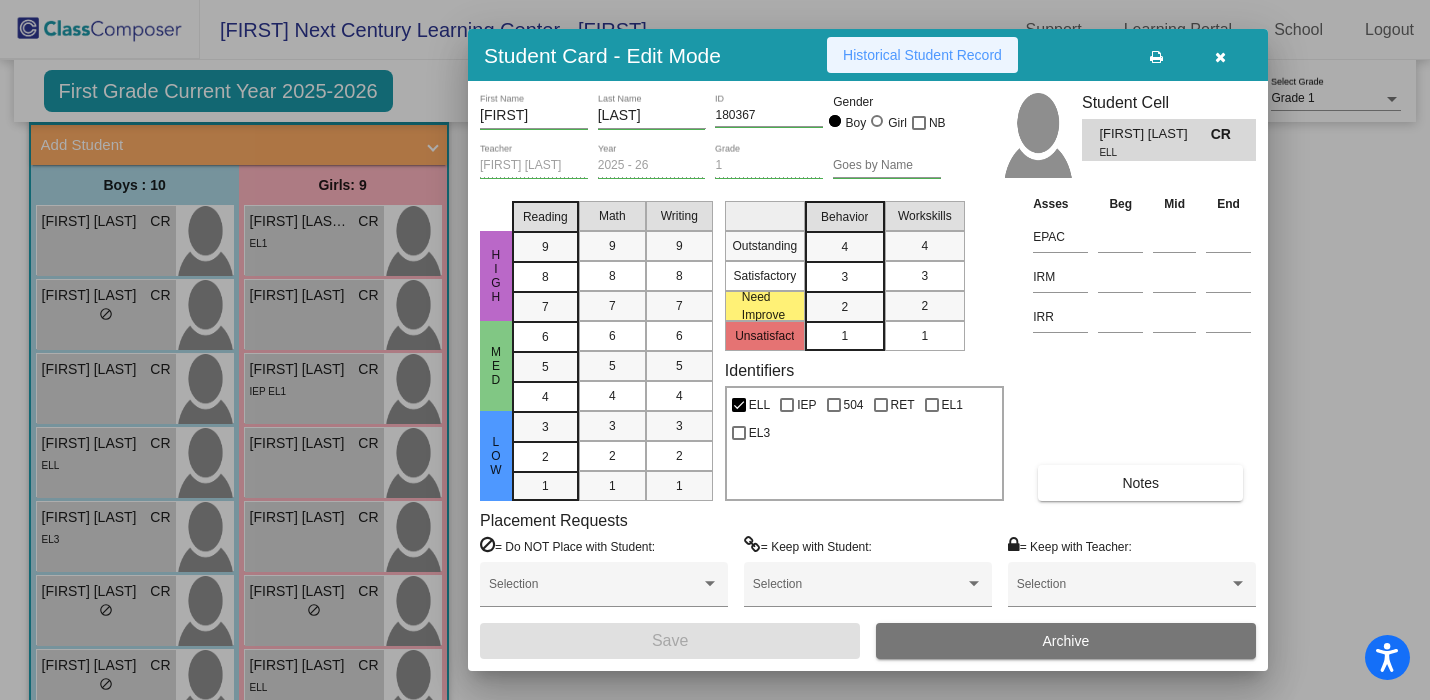 click on "Historical Student Record" at bounding box center (922, 55) 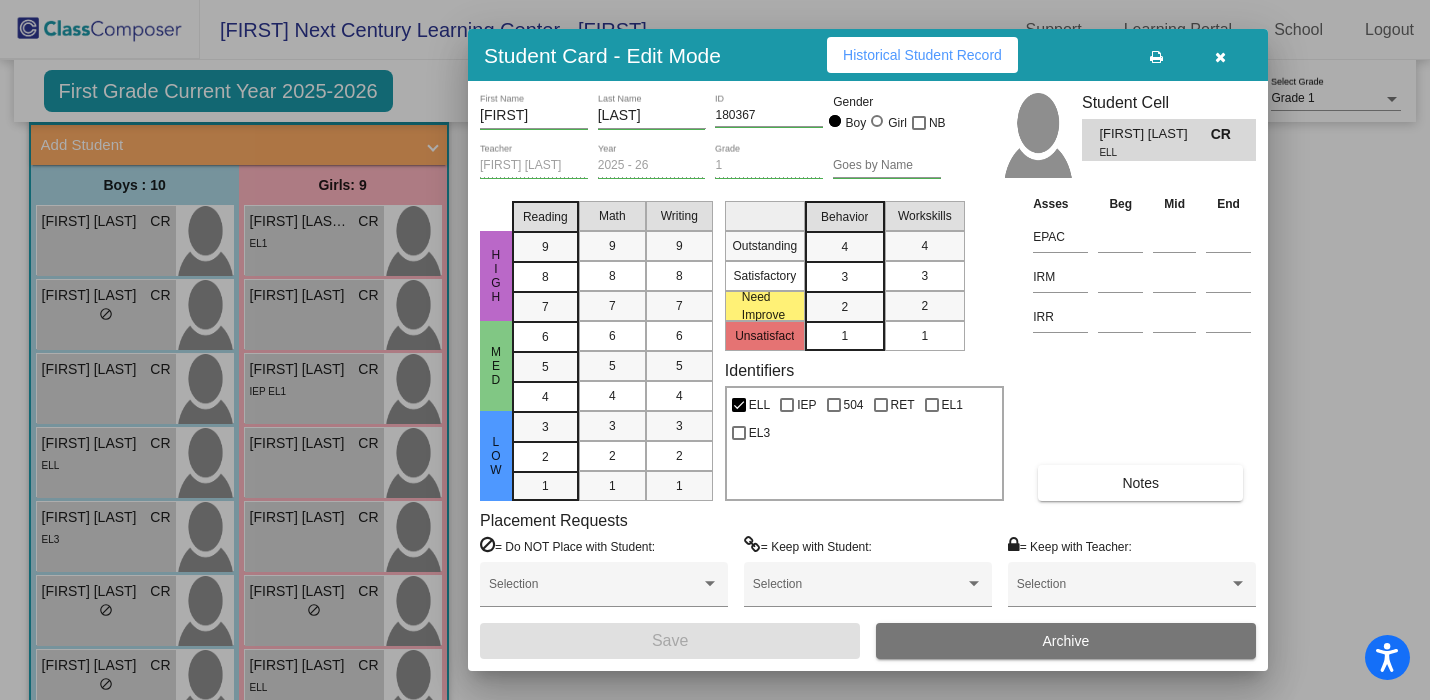 click at bounding box center (715, 350) 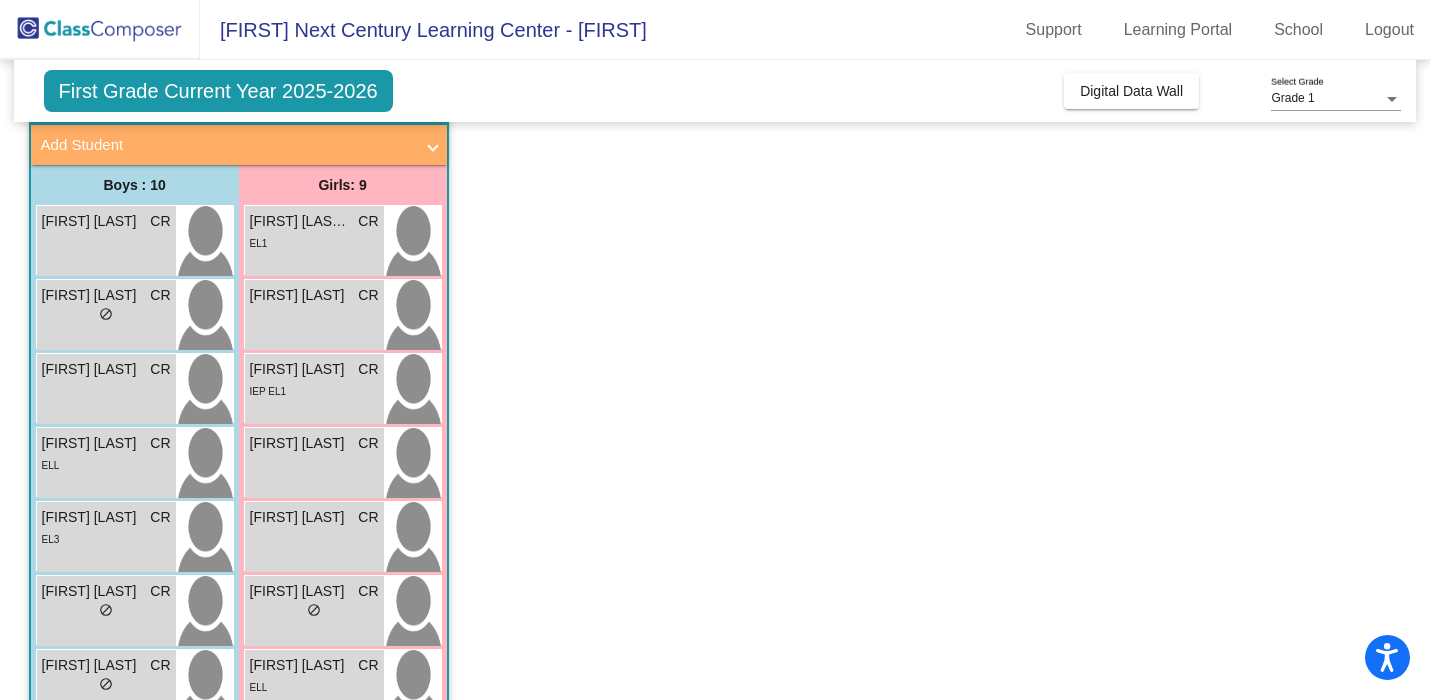 scroll, scrollTop: 166, scrollLeft: 0, axis: vertical 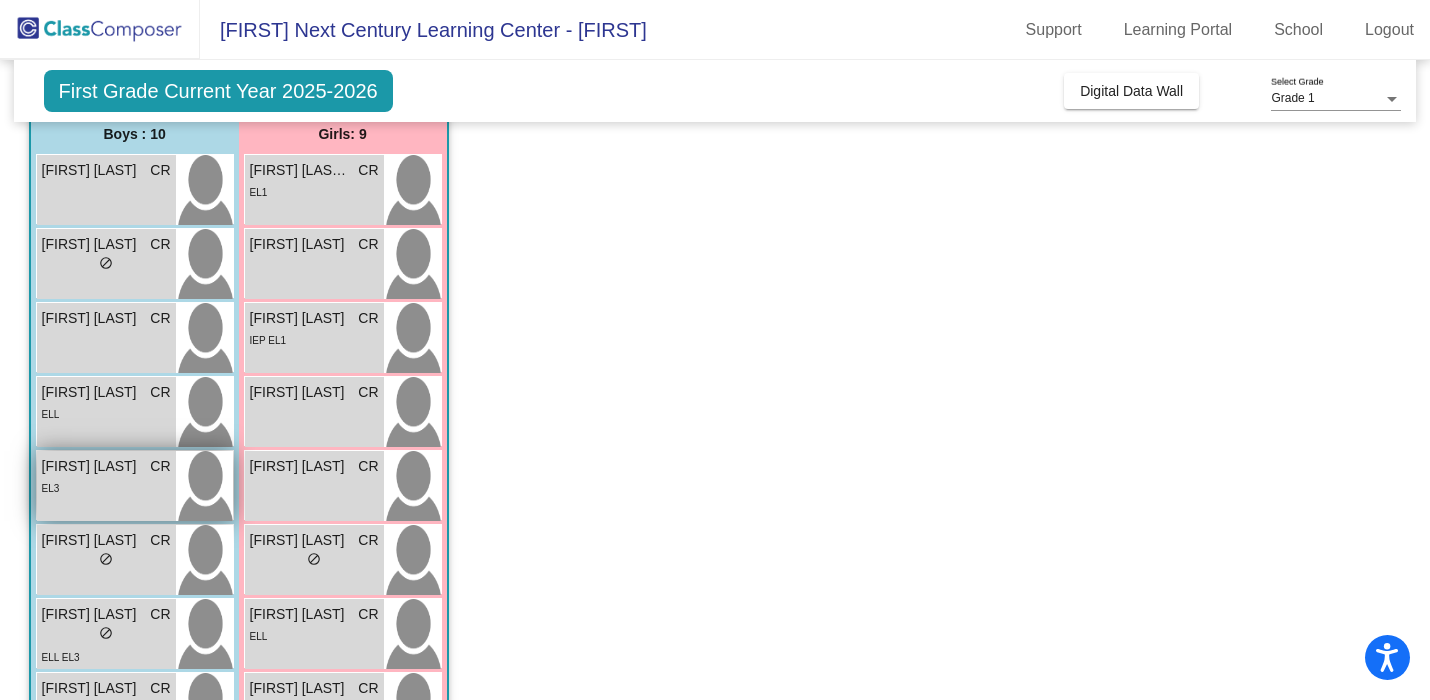click on "EL3" at bounding box center (106, 487) 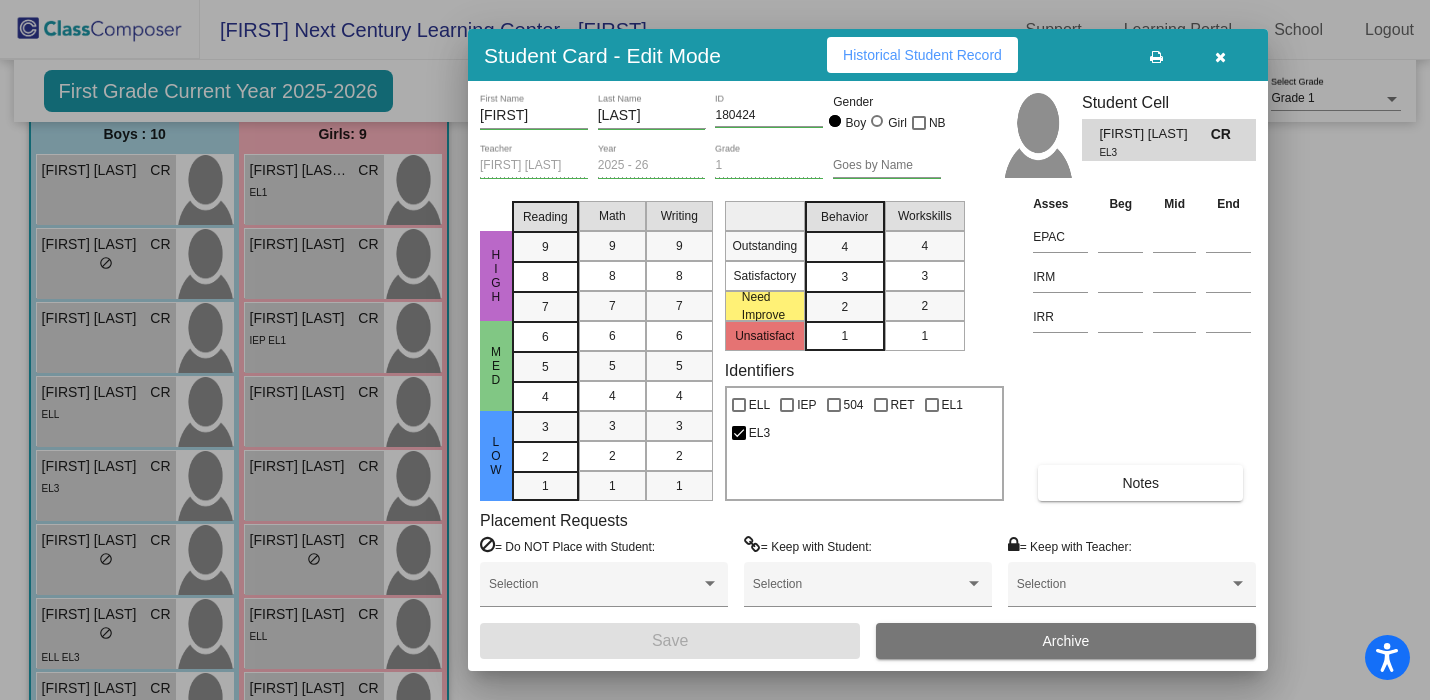 click on "Historical Student Record" at bounding box center [922, 55] 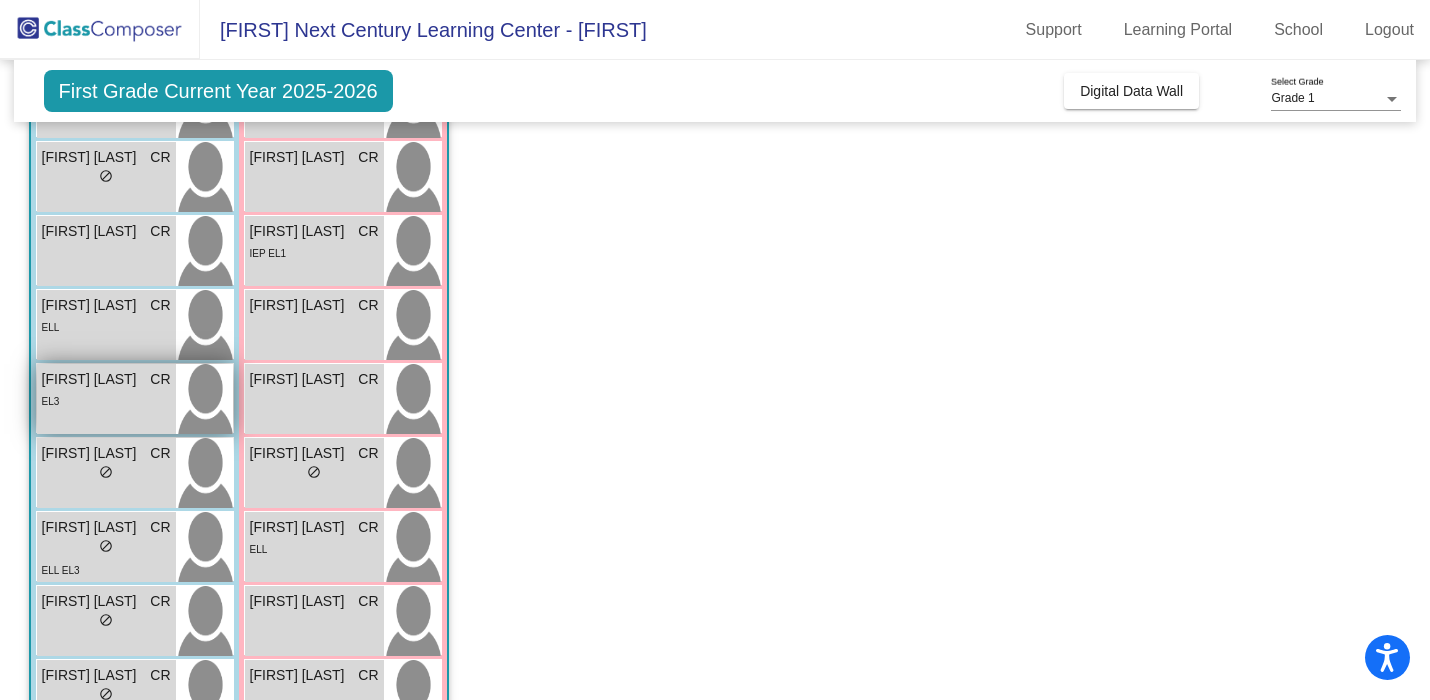 scroll, scrollTop: 282, scrollLeft: 0, axis: vertical 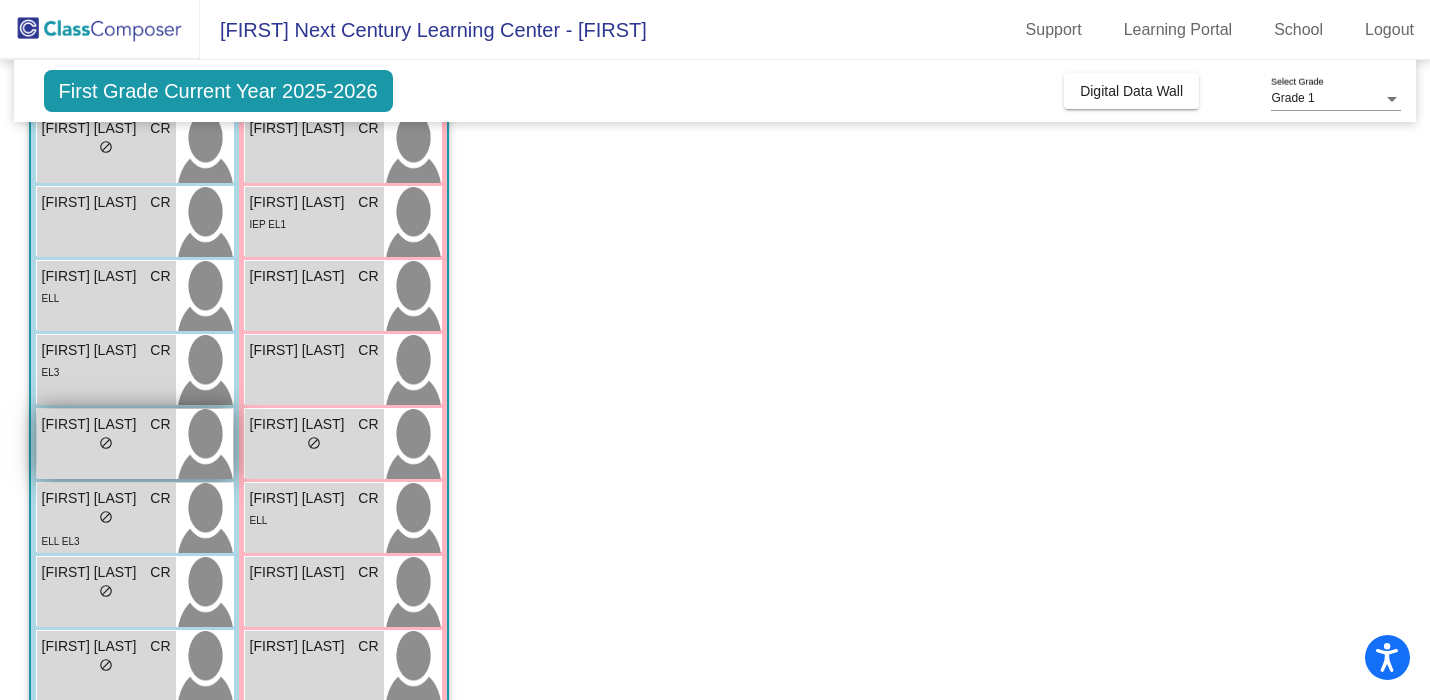 click on "lock do_not_disturb_alt" at bounding box center [106, 445] 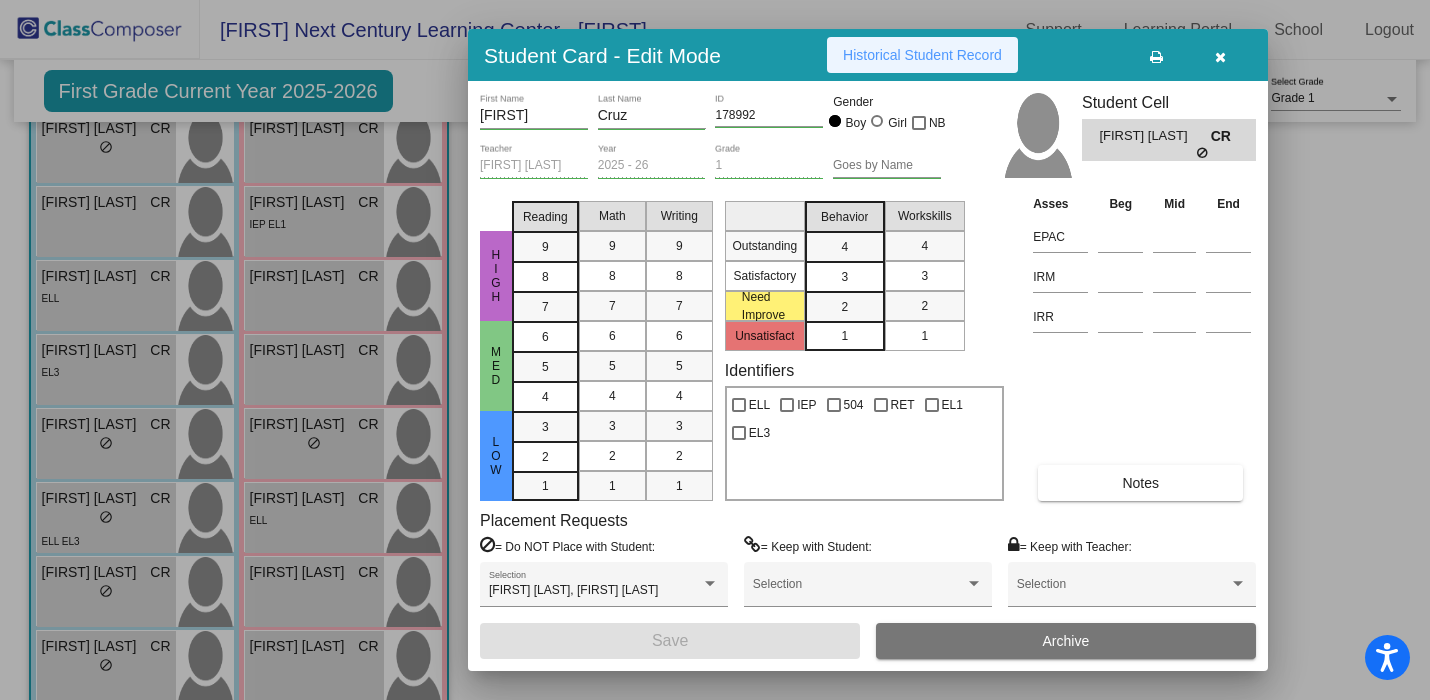 click on "Historical Student Record" at bounding box center (922, 55) 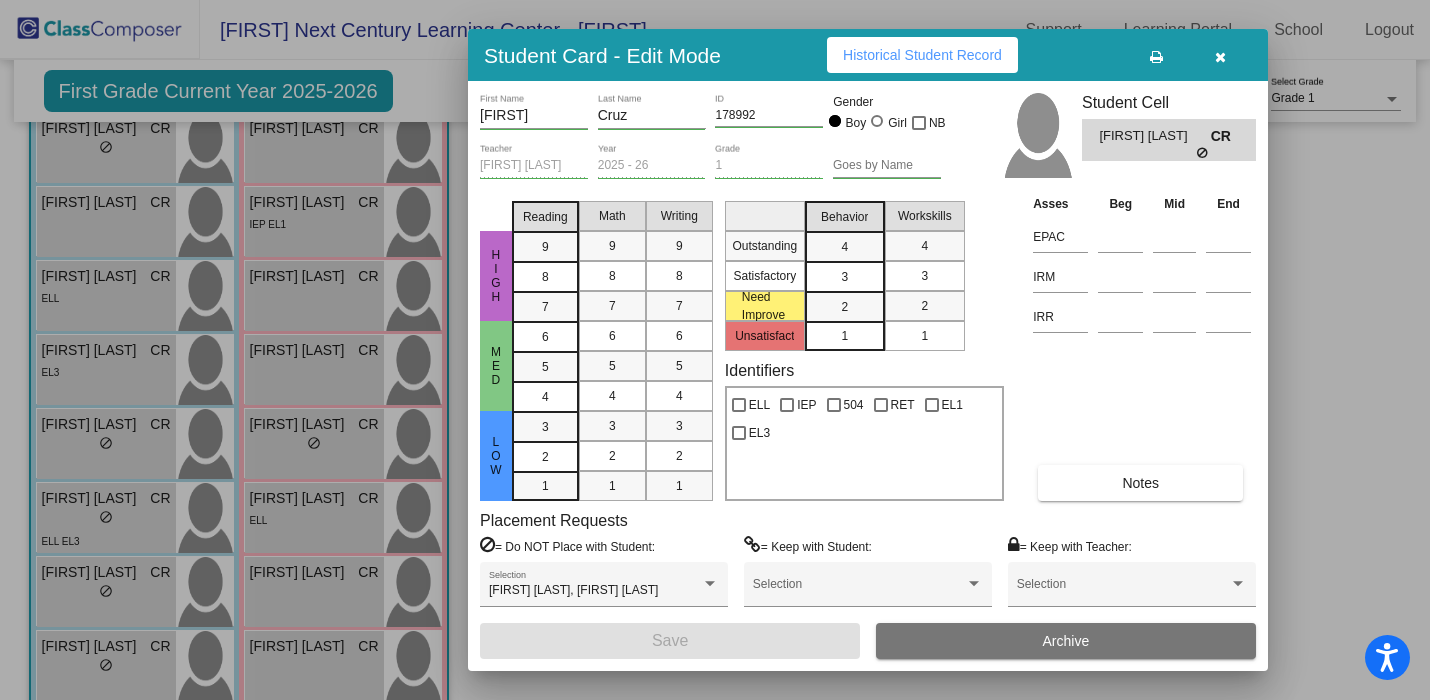 click at bounding box center [715, 350] 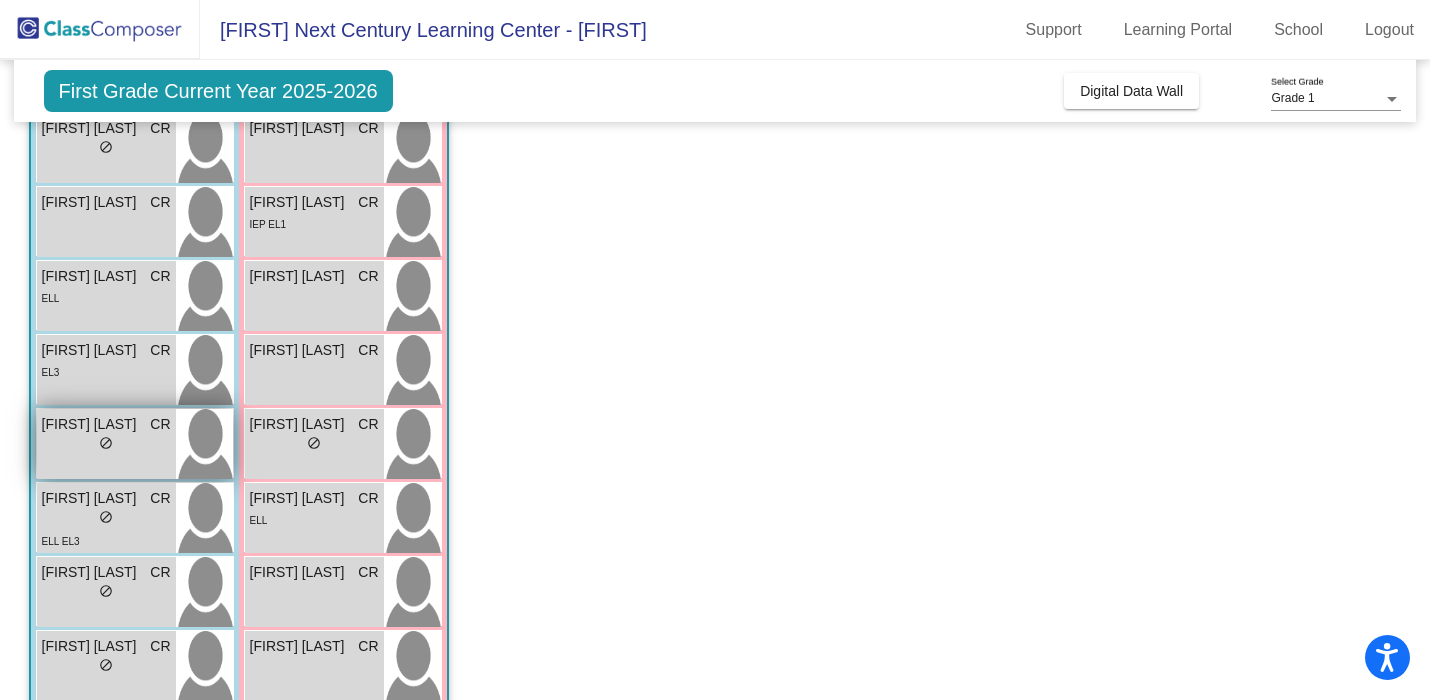 scroll, scrollTop: 297, scrollLeft: 0, axis: vertical 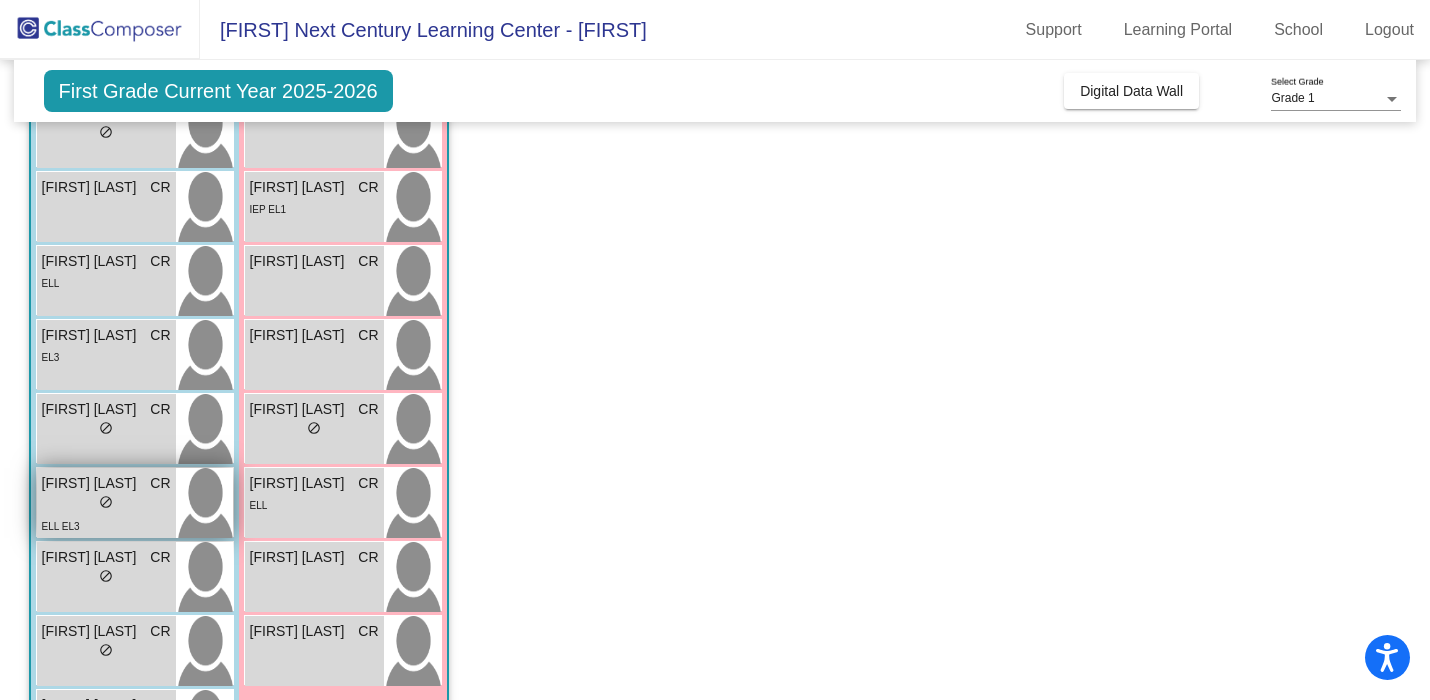 click on "lock do_not_disturb_alt" at bounding box center (106, 504) 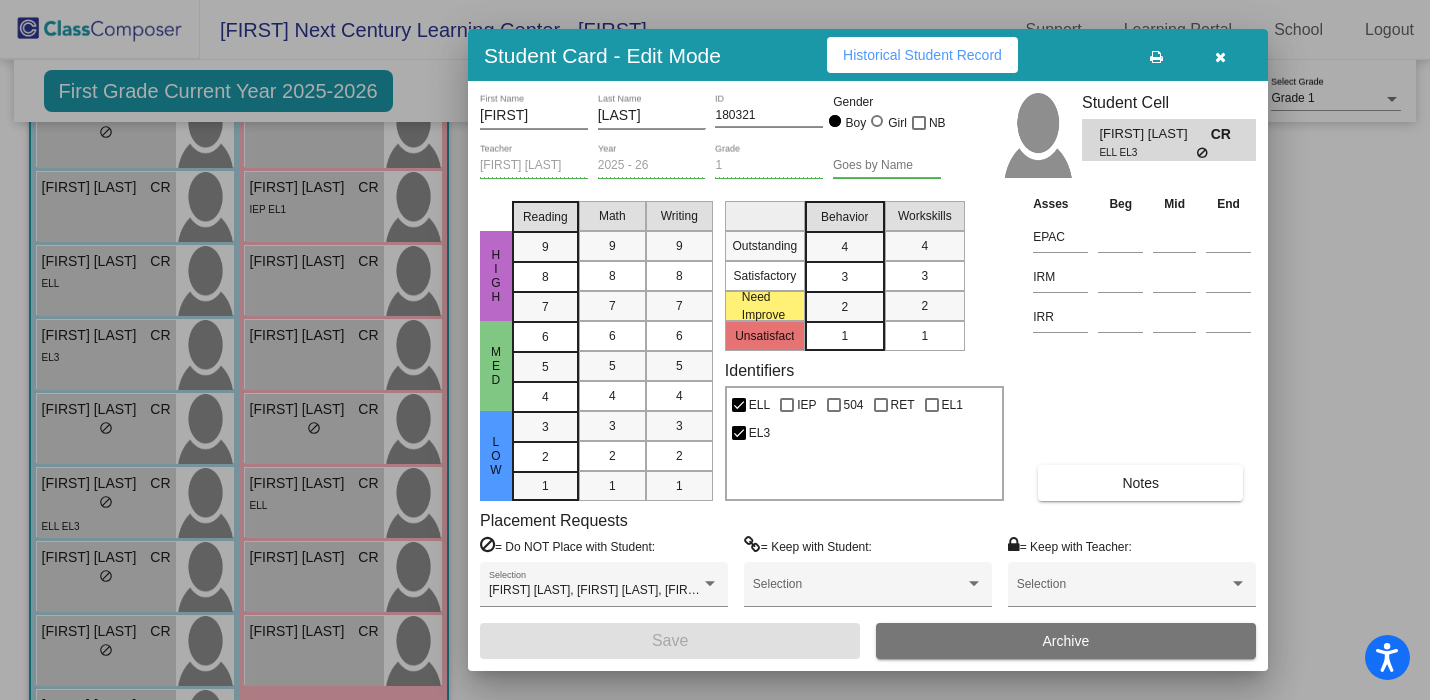 click on "Historical Student Record" at bounding box center [922, 55] 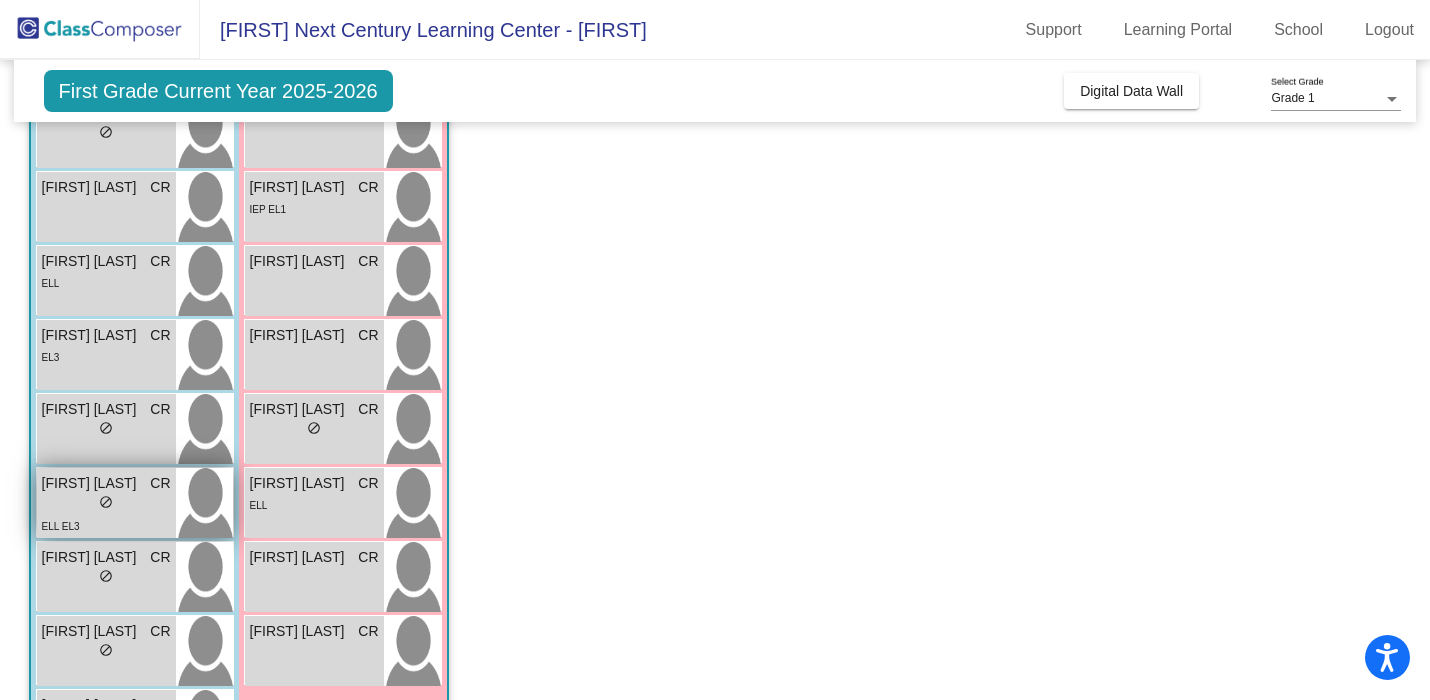 scroll, scrollTop: 299, scrollLeft: 0, axis: vertical 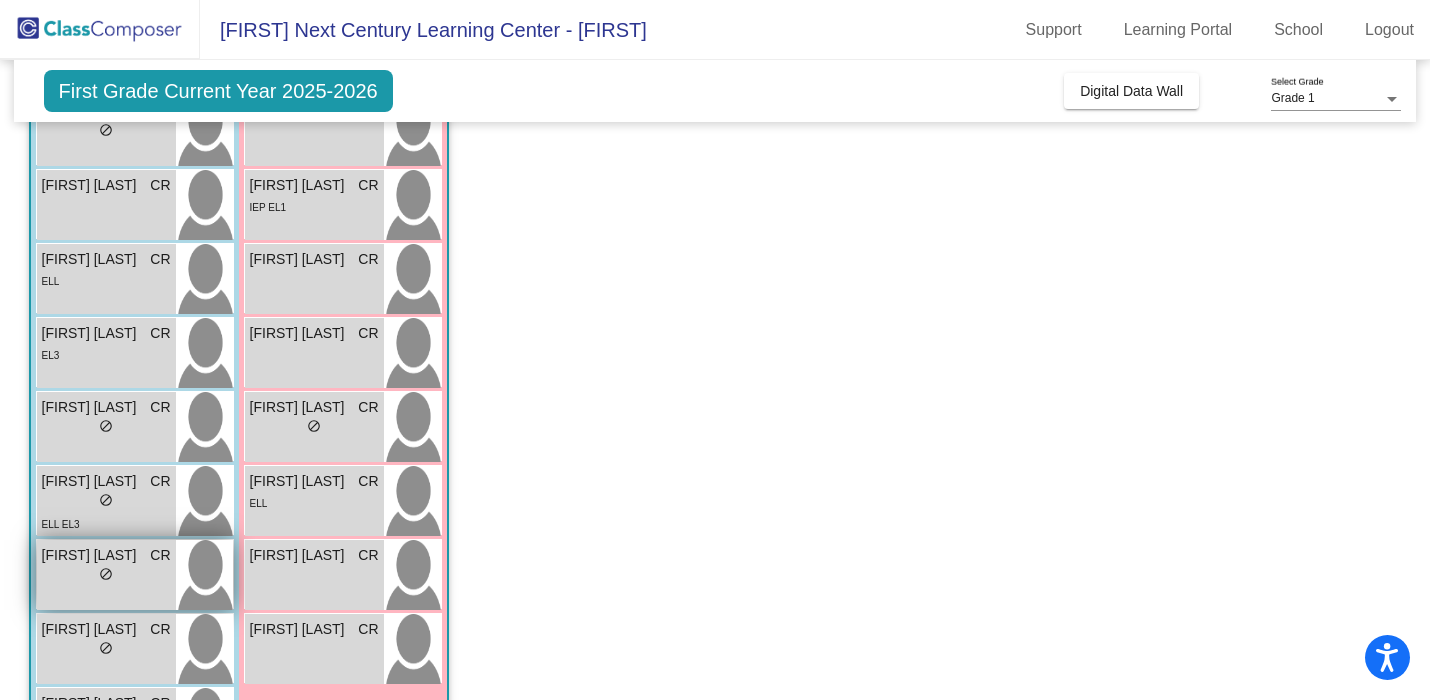click on "lock do_not_disturb_alt" at bounding box center [106, 576] 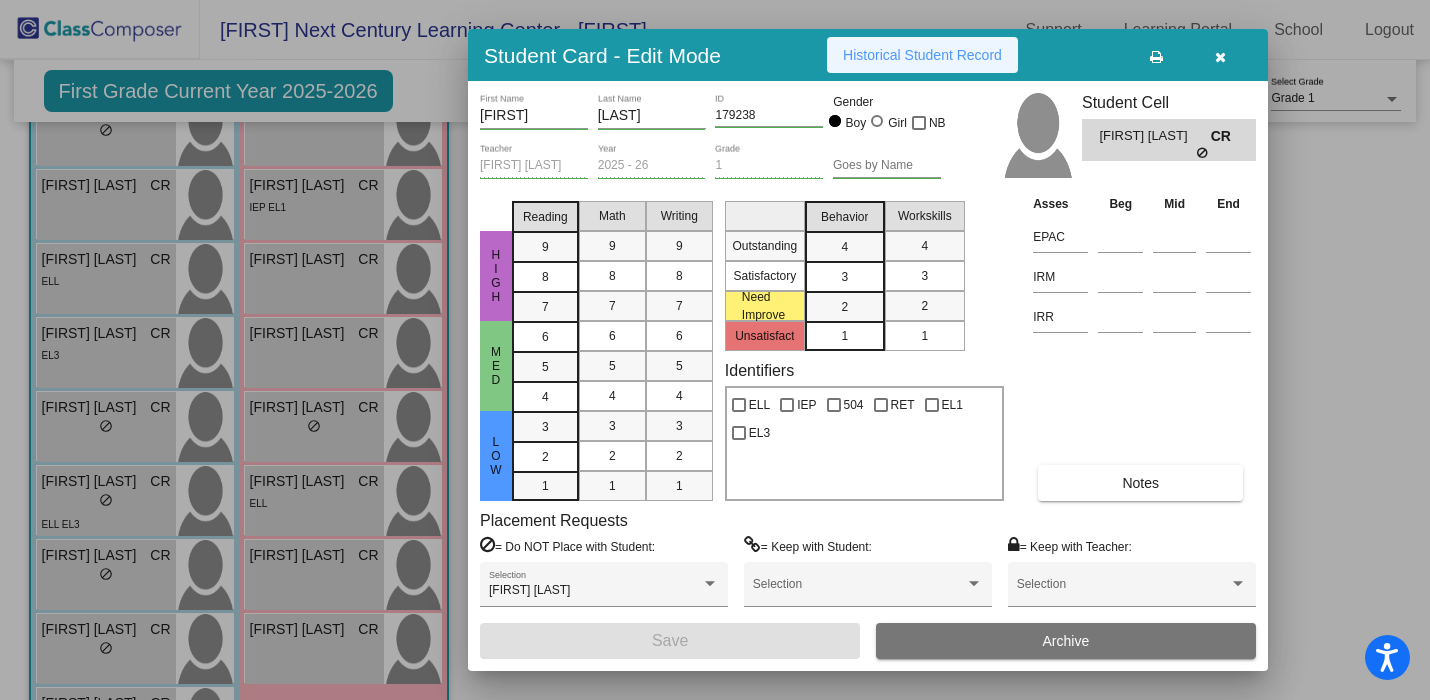 click on "Historical Student Record" at bounding box center (922, 55) 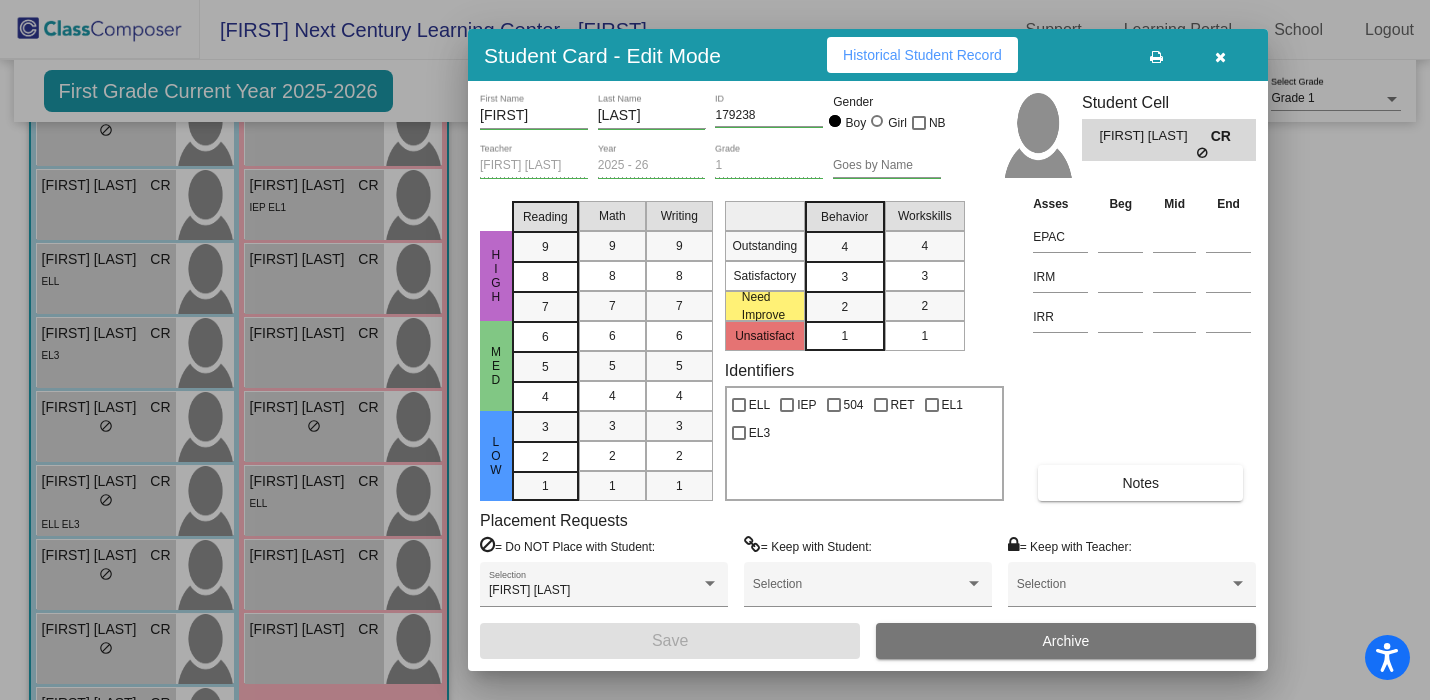 click at bounding box center [715, 350] 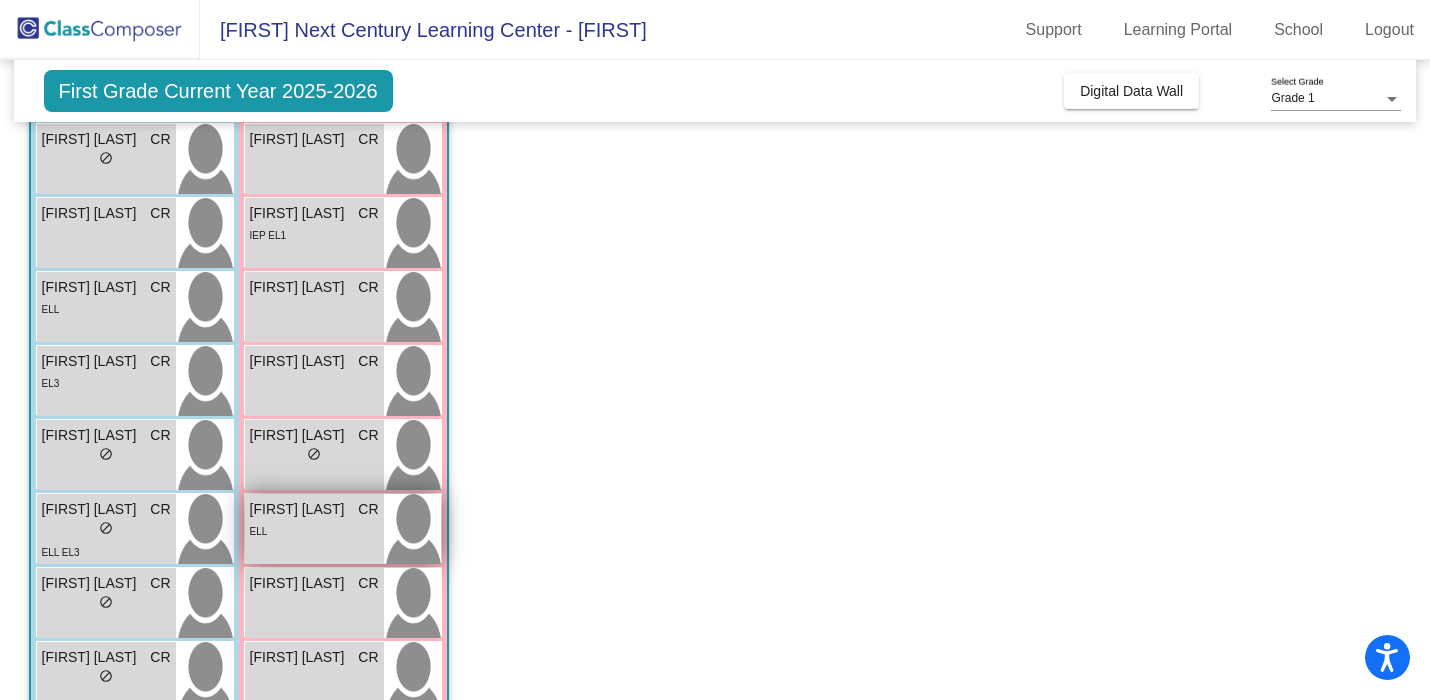 scroll, scrollTop: 272, scrollLeft: 0, axis: vertical 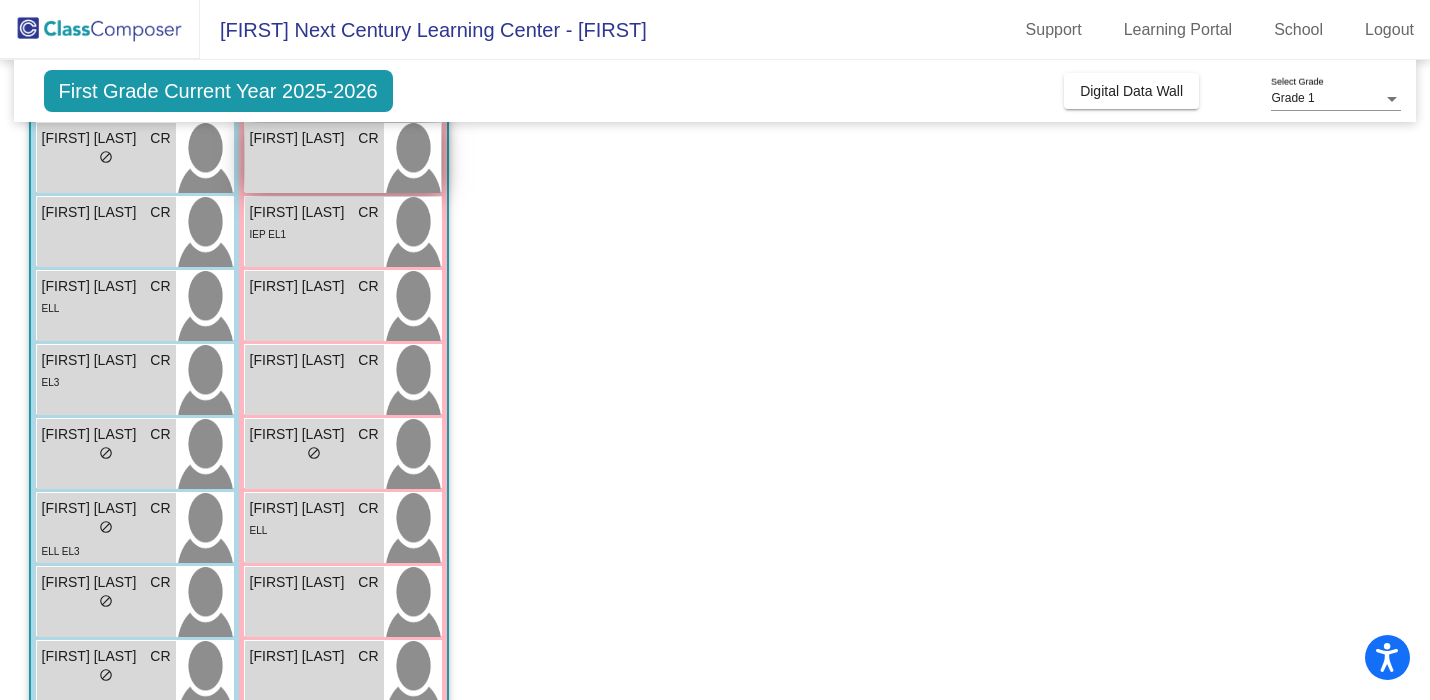 click on "[FIRST] [LAST] CR lock do_not_disturb_alt" at bounding box center [314, 158] 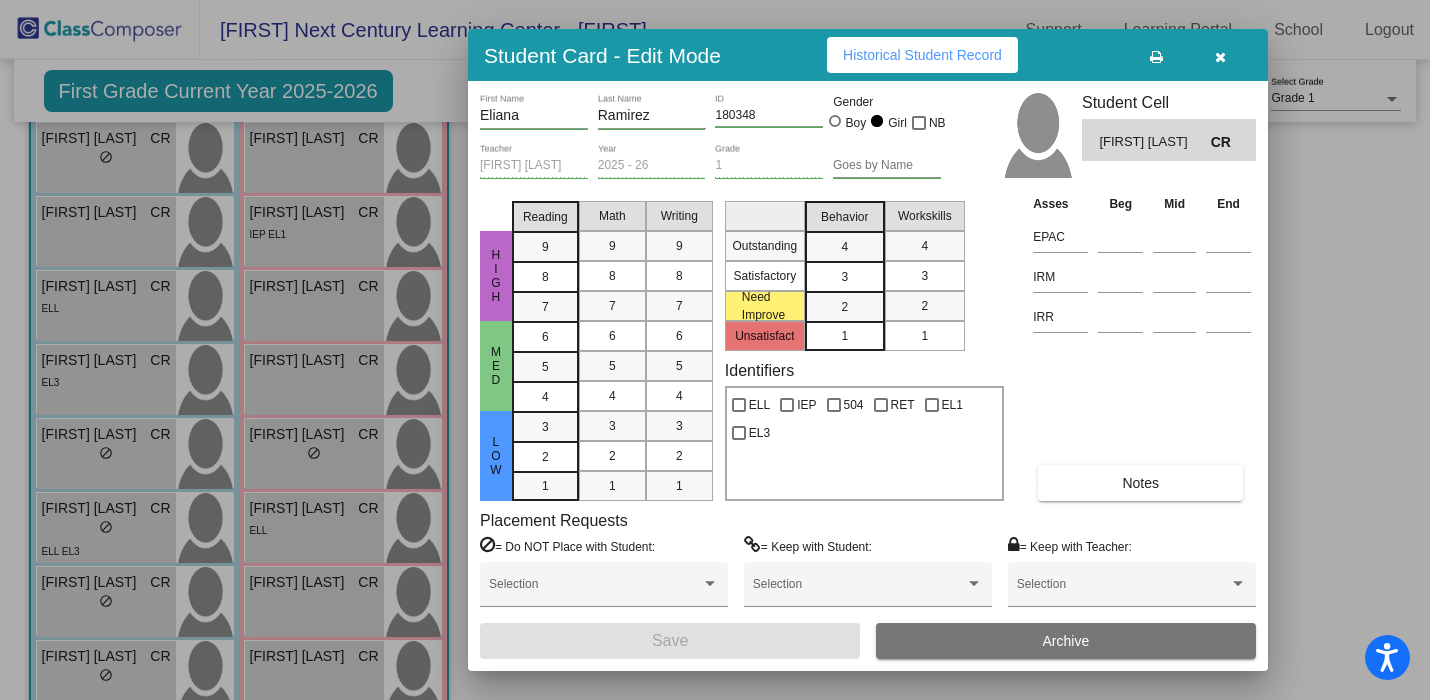 click on "Historical Student Record" at bounding box center (922, 55) 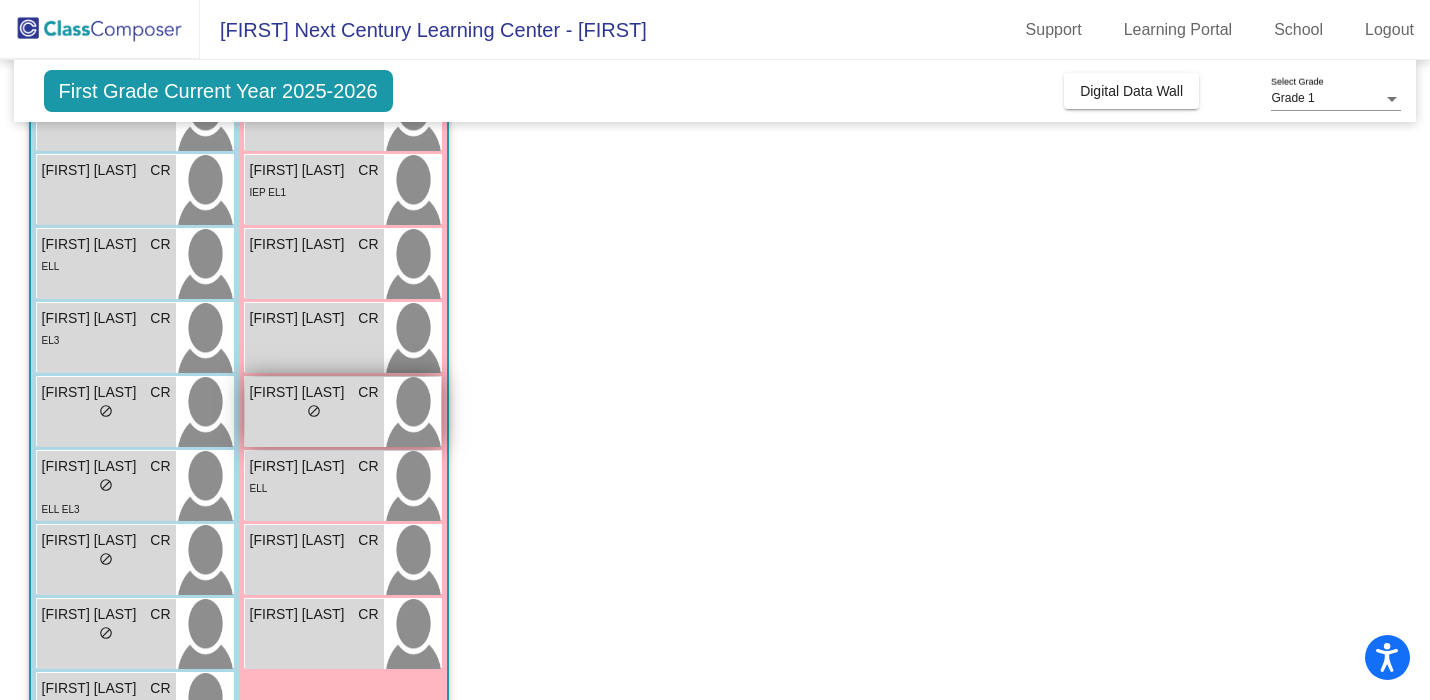 scroll, scrollTop: 325, scrollLeft: 0, axis: vertical 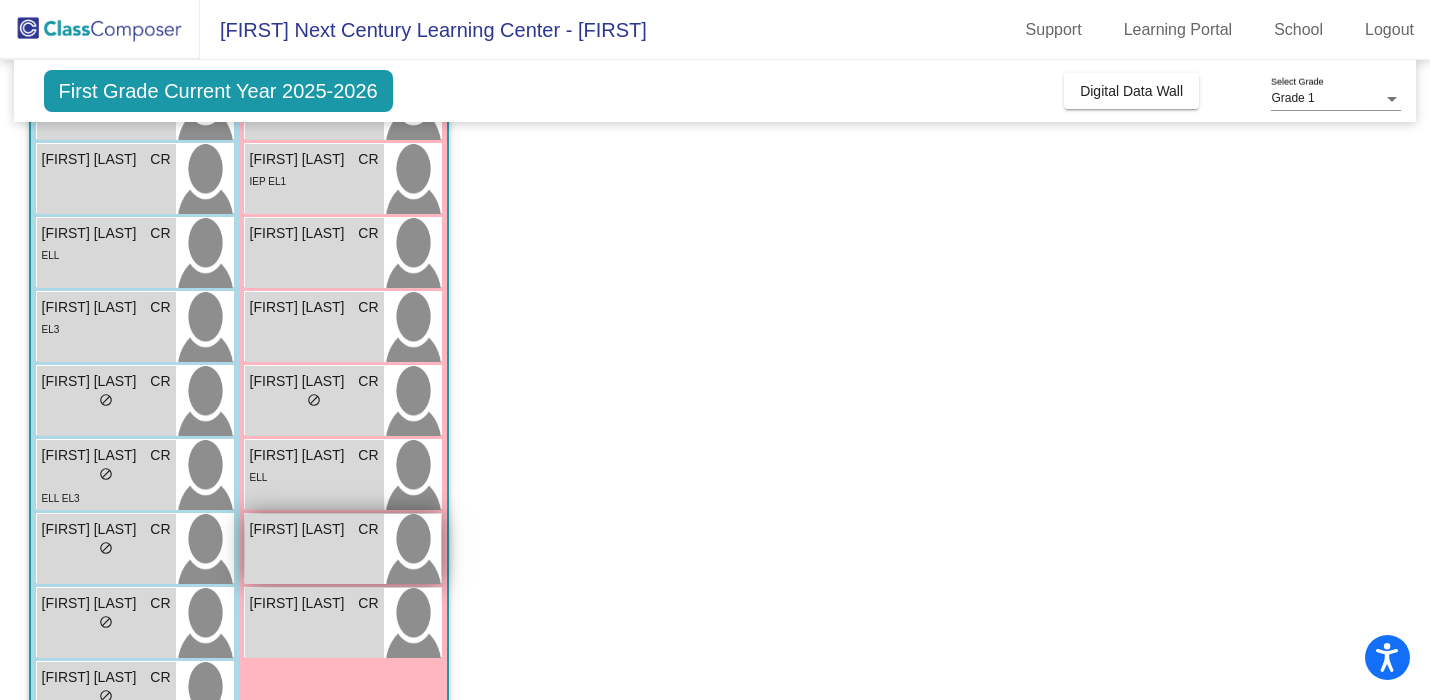 click on "[FIRST] [LAST] CR lock do_not_disturb_alt" at bounding box center (314, 549) 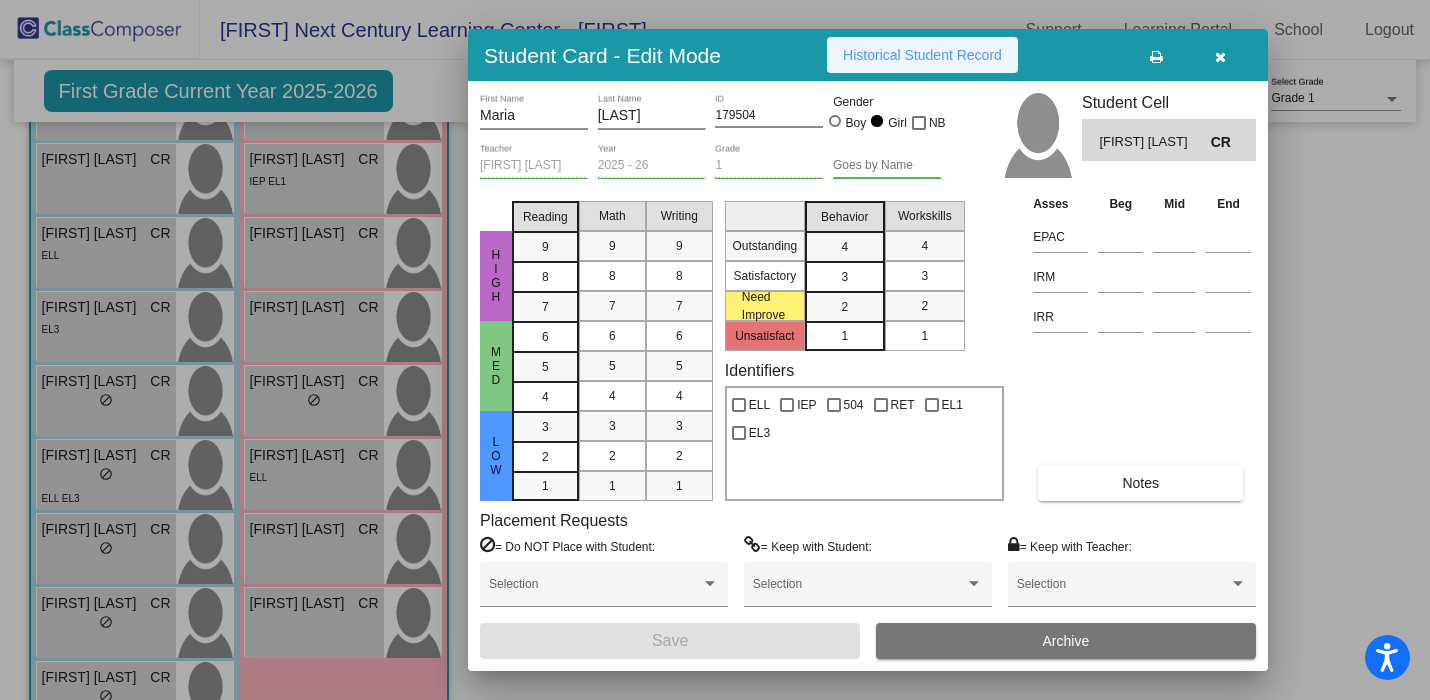 click on "Historical Student Record" at bounding box center [922, 55] 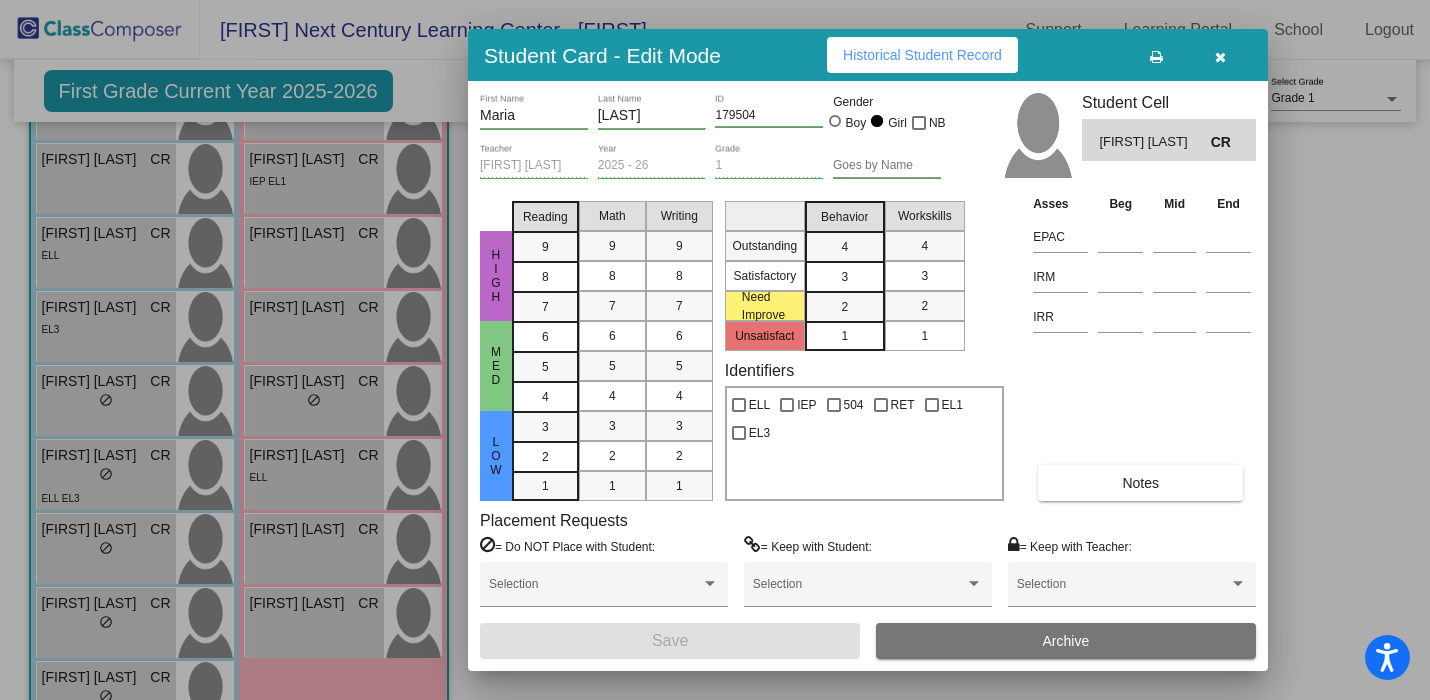 click at bounding box center [715, 350] 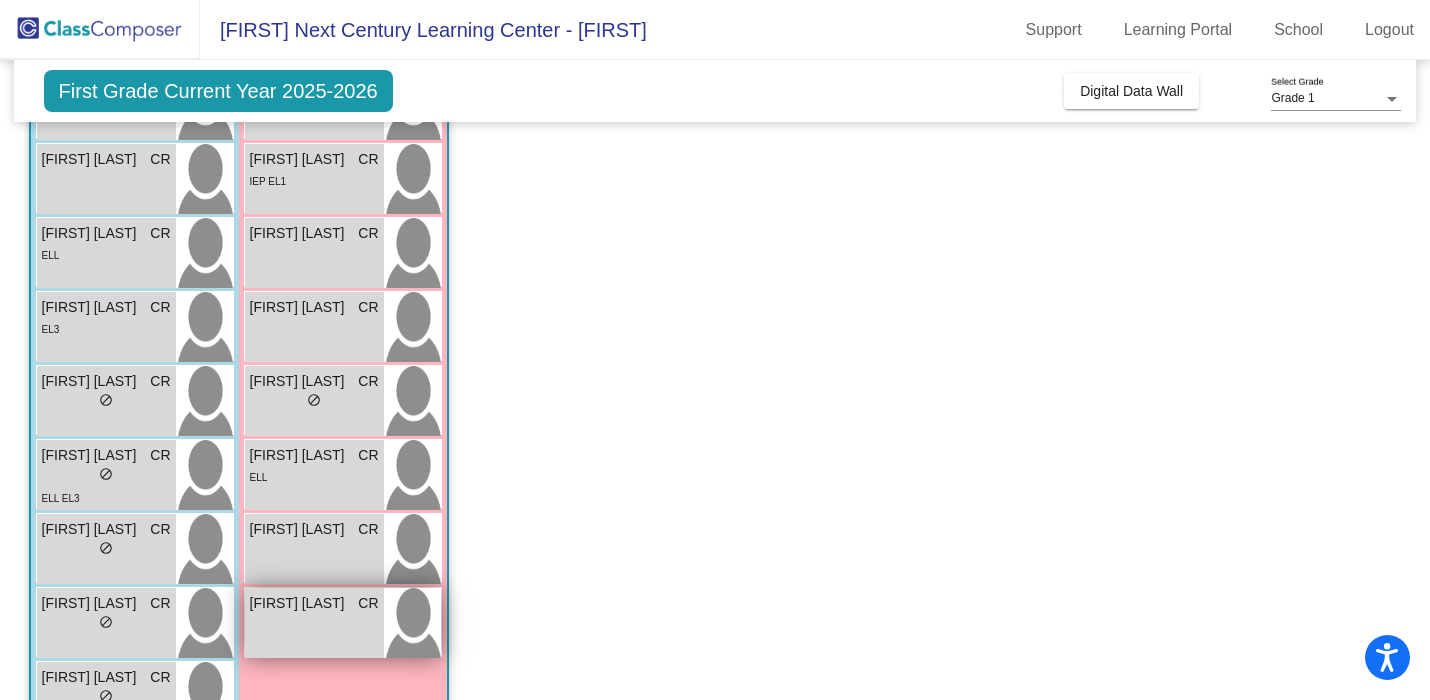 click on "[FIRST] [LAST]" at bounding box center (300, 603) 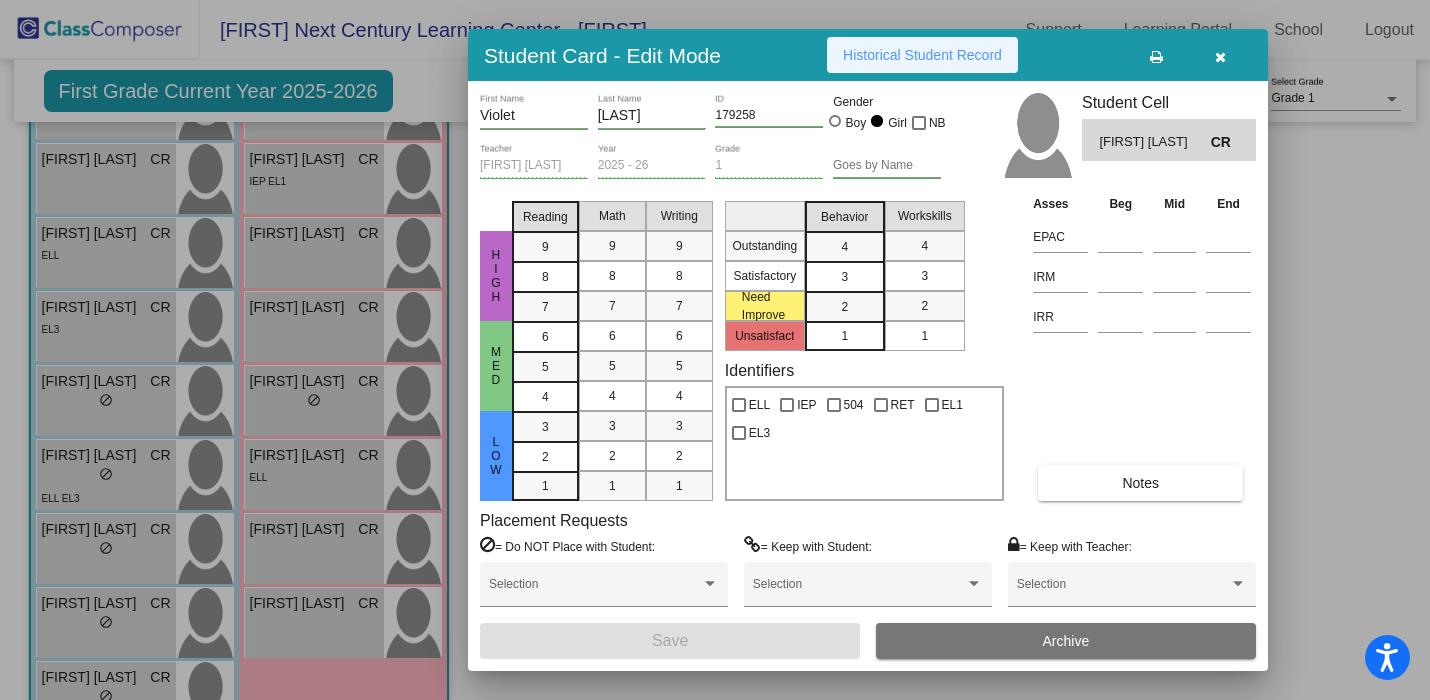 click on "Historical Student Record" at bounding box center [922, 55] 